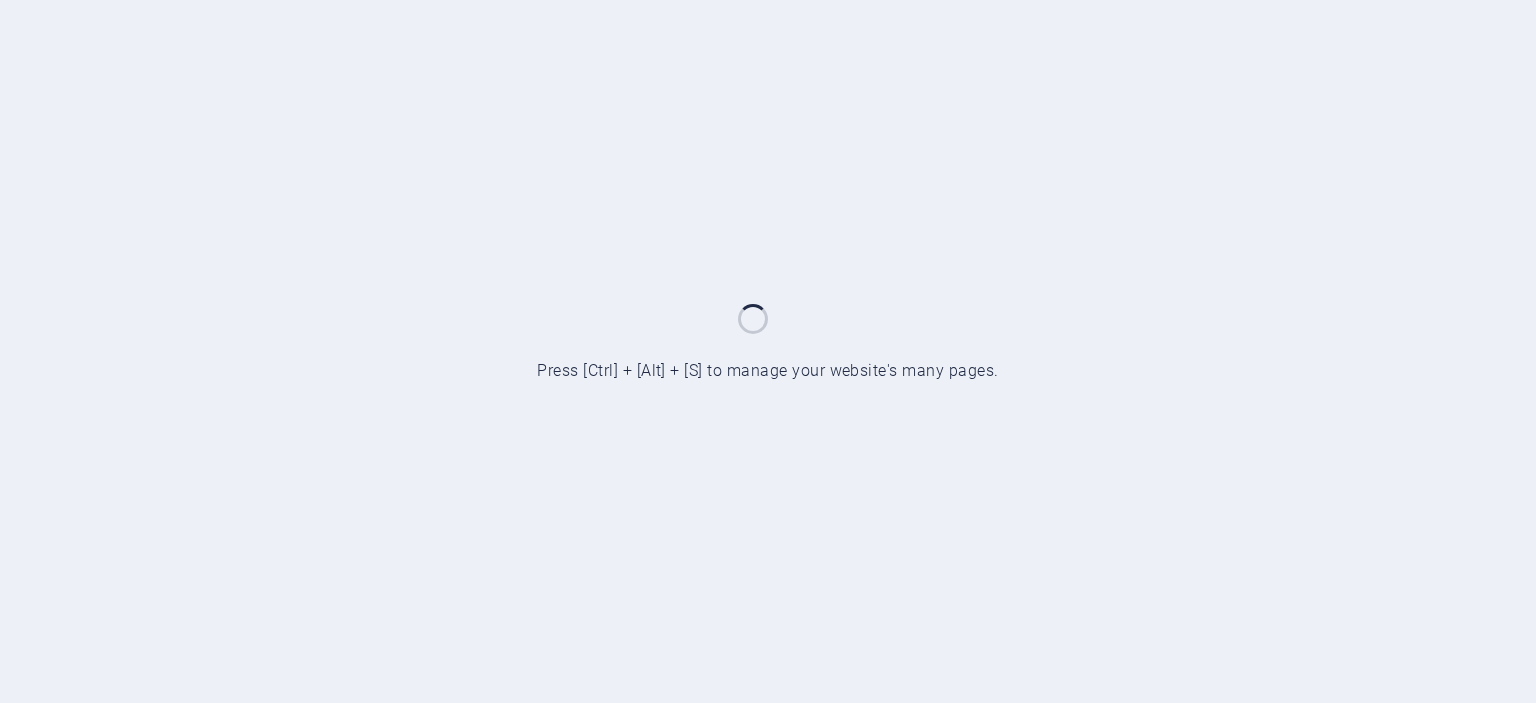 scroll, scrollTop: 0, scrollLeft: 0, axis: both 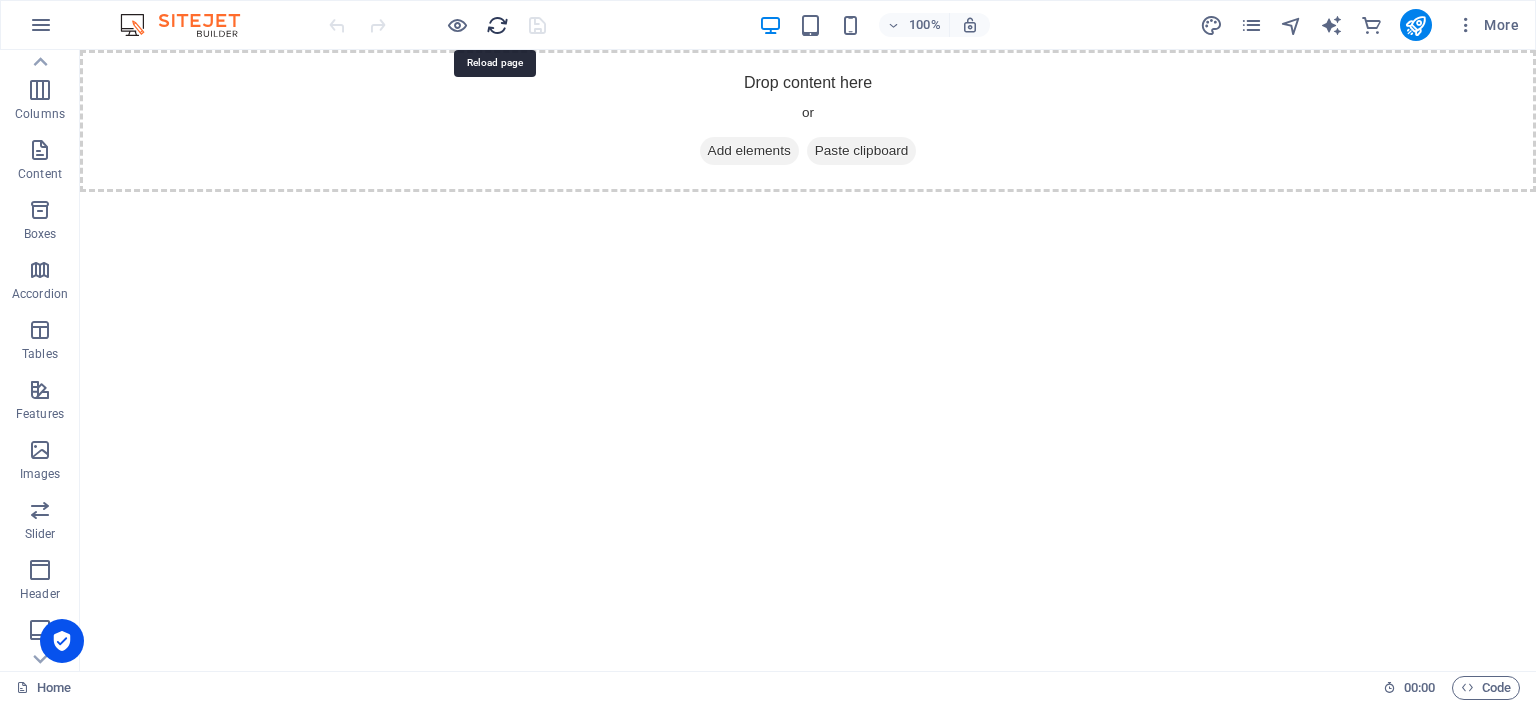 click at bounding box center (497, 25) 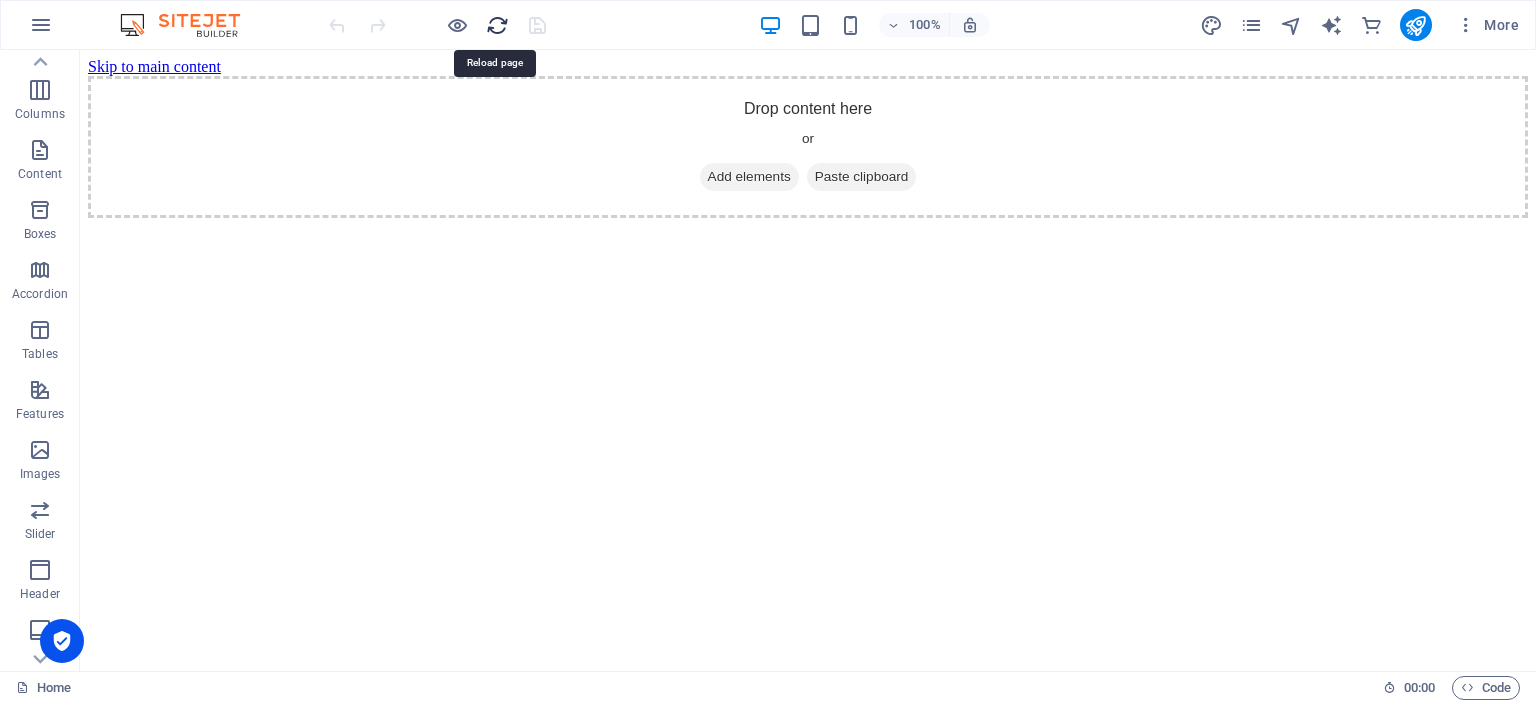 scroll, scrollTop: 0, scrollLeft: 0, axis: both 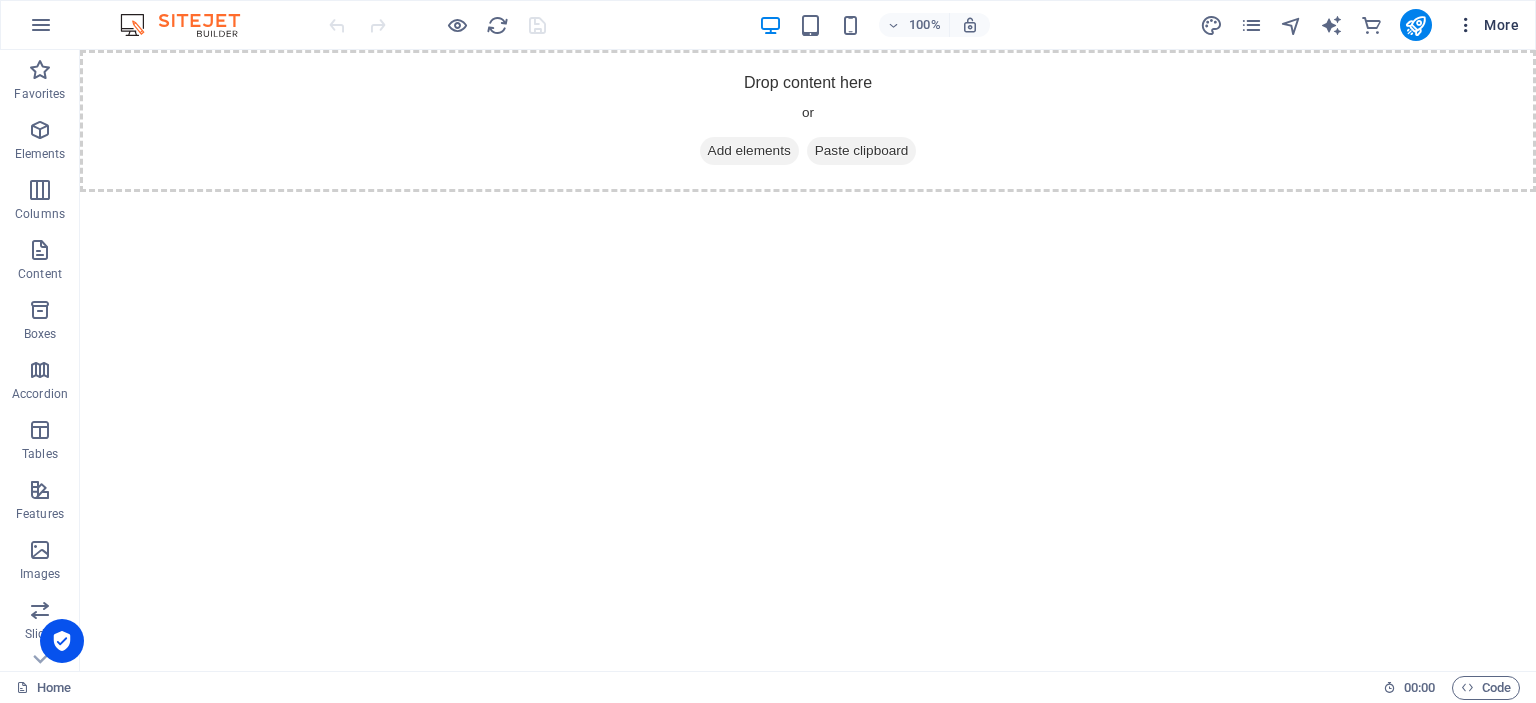 click on "More" at bounding box center [1487, 25] 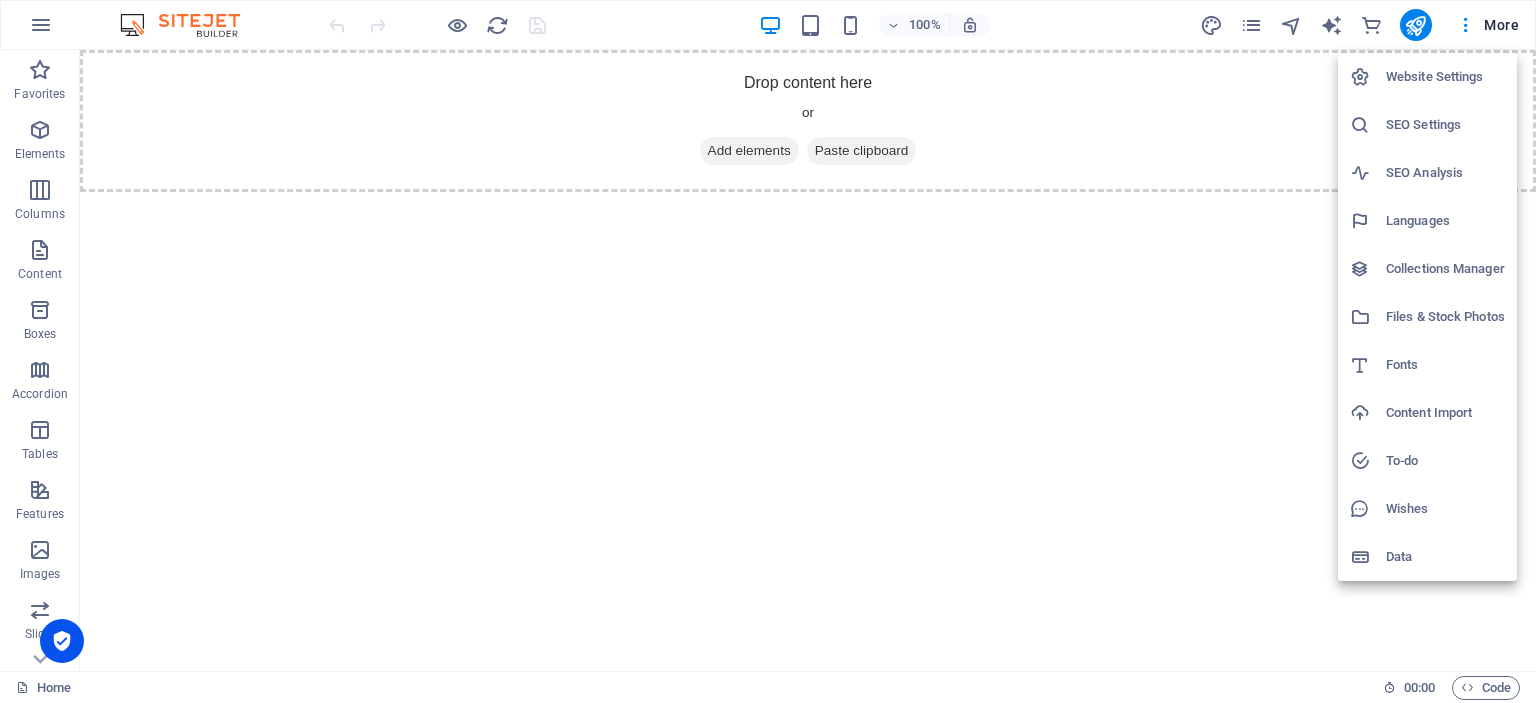 click at bounding box center [768, 351] 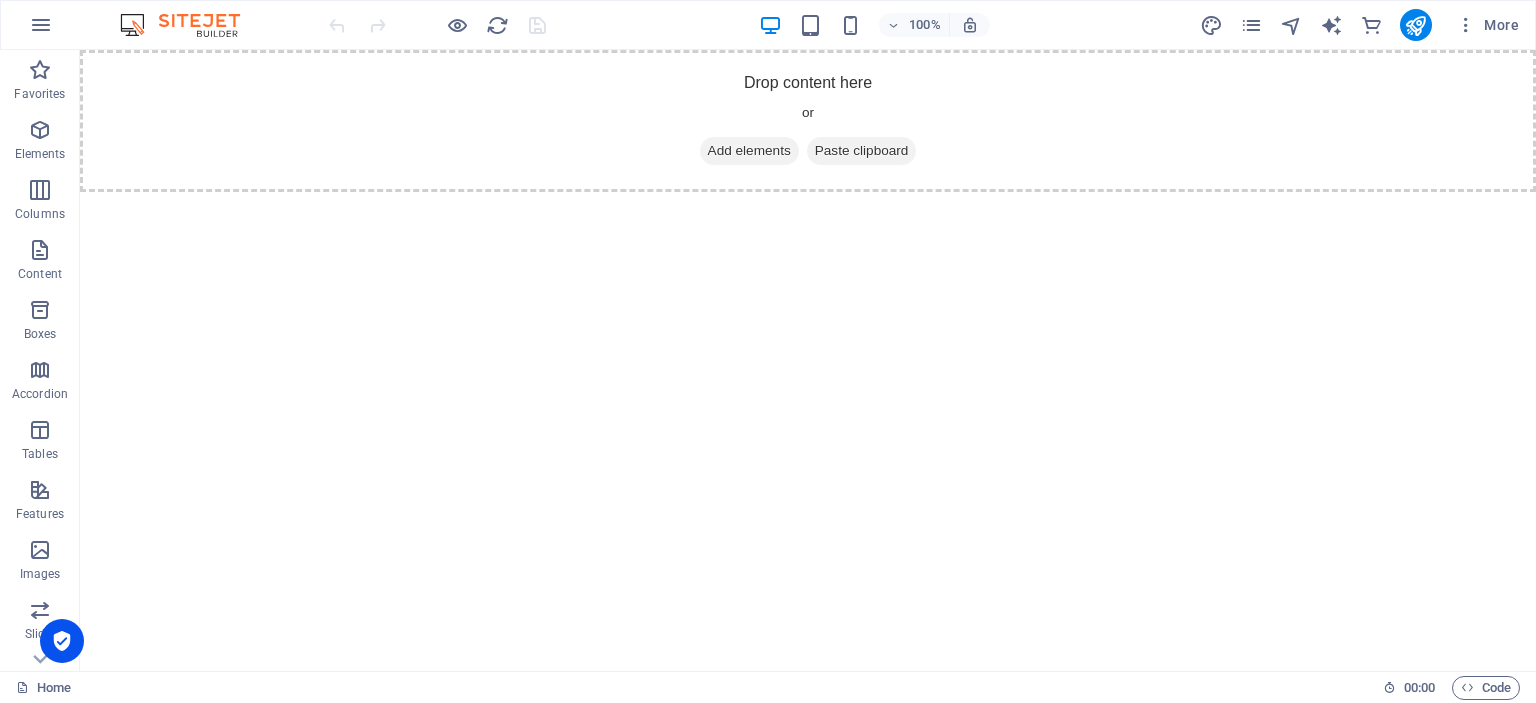 click on "Content" at bounding box center [40, 274] 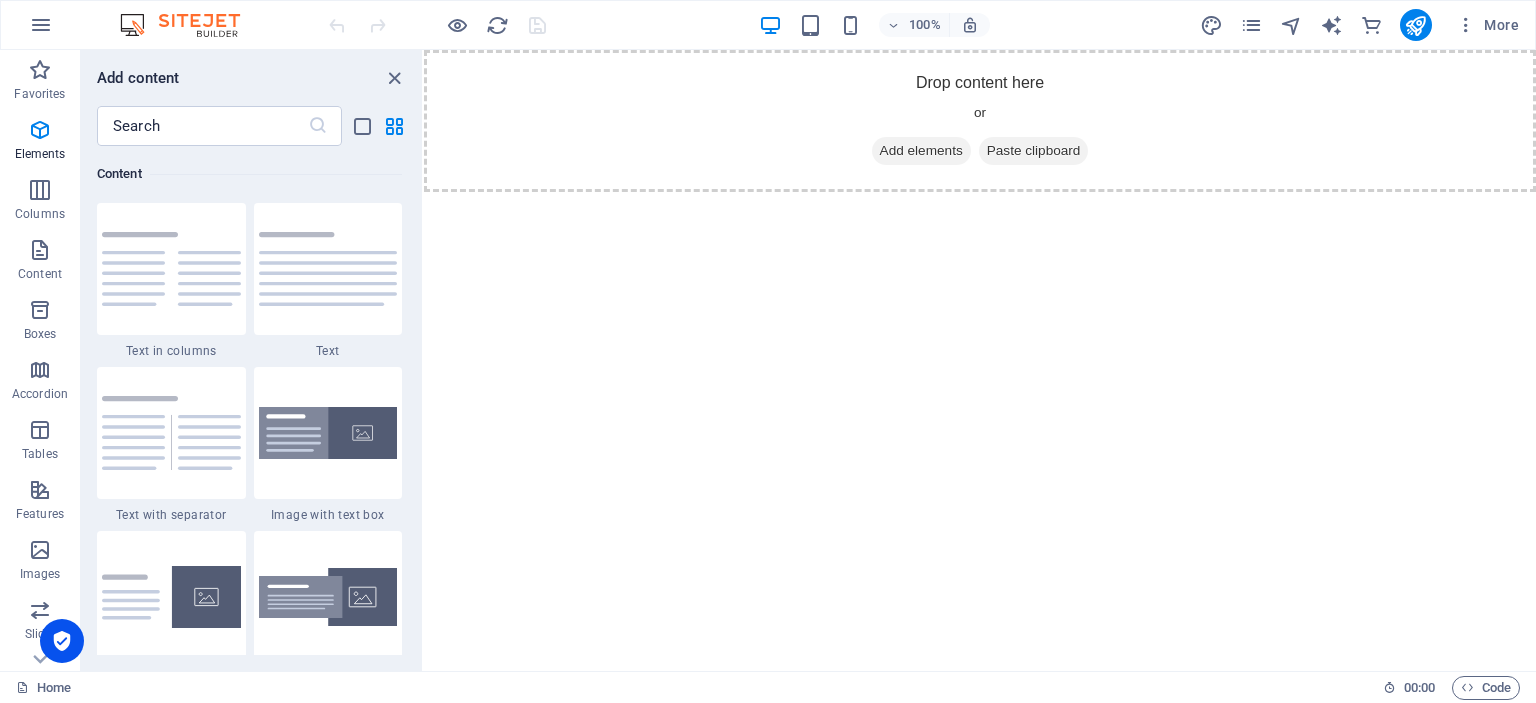 scroll, scrollTop: 3499, scrollLeft: 0, axis: vertical 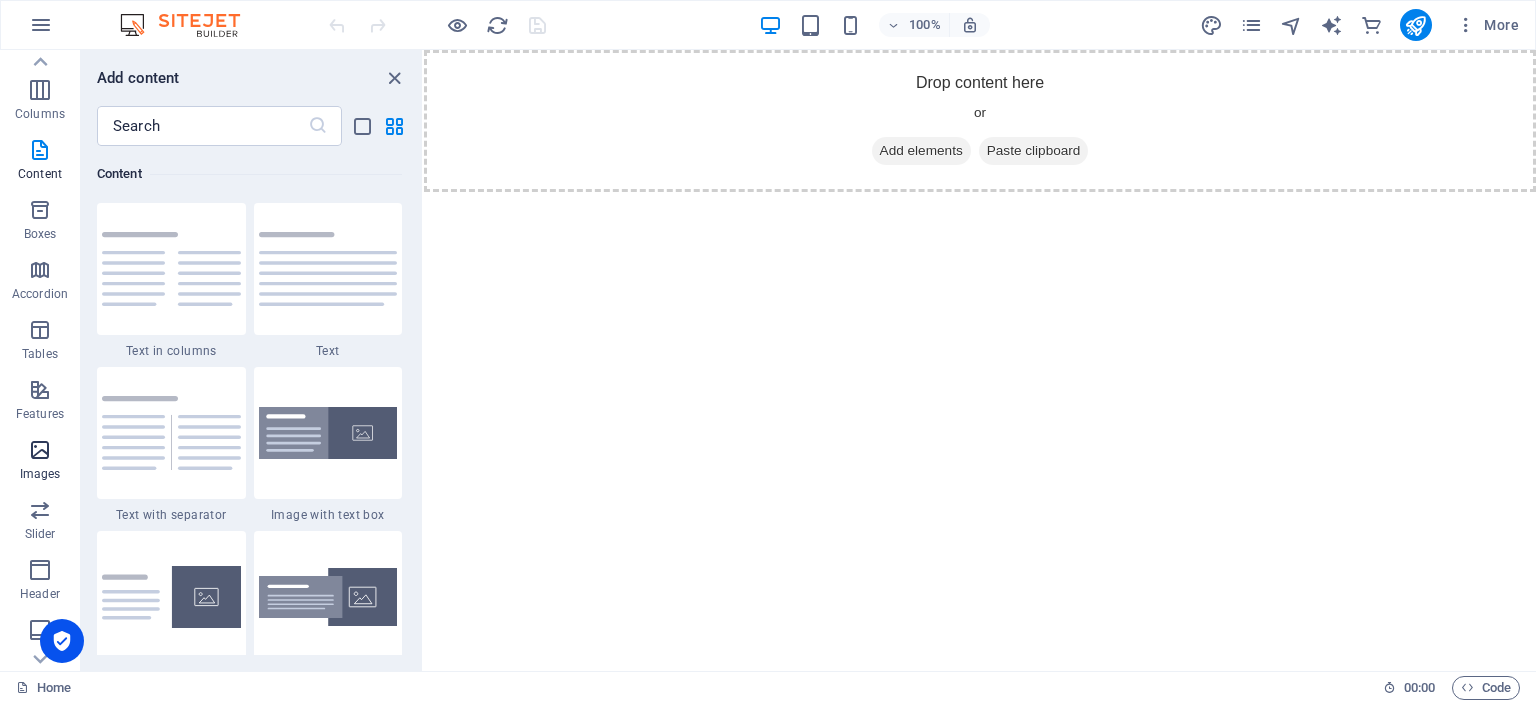 click on "Images" at bounding box center [40, 462] 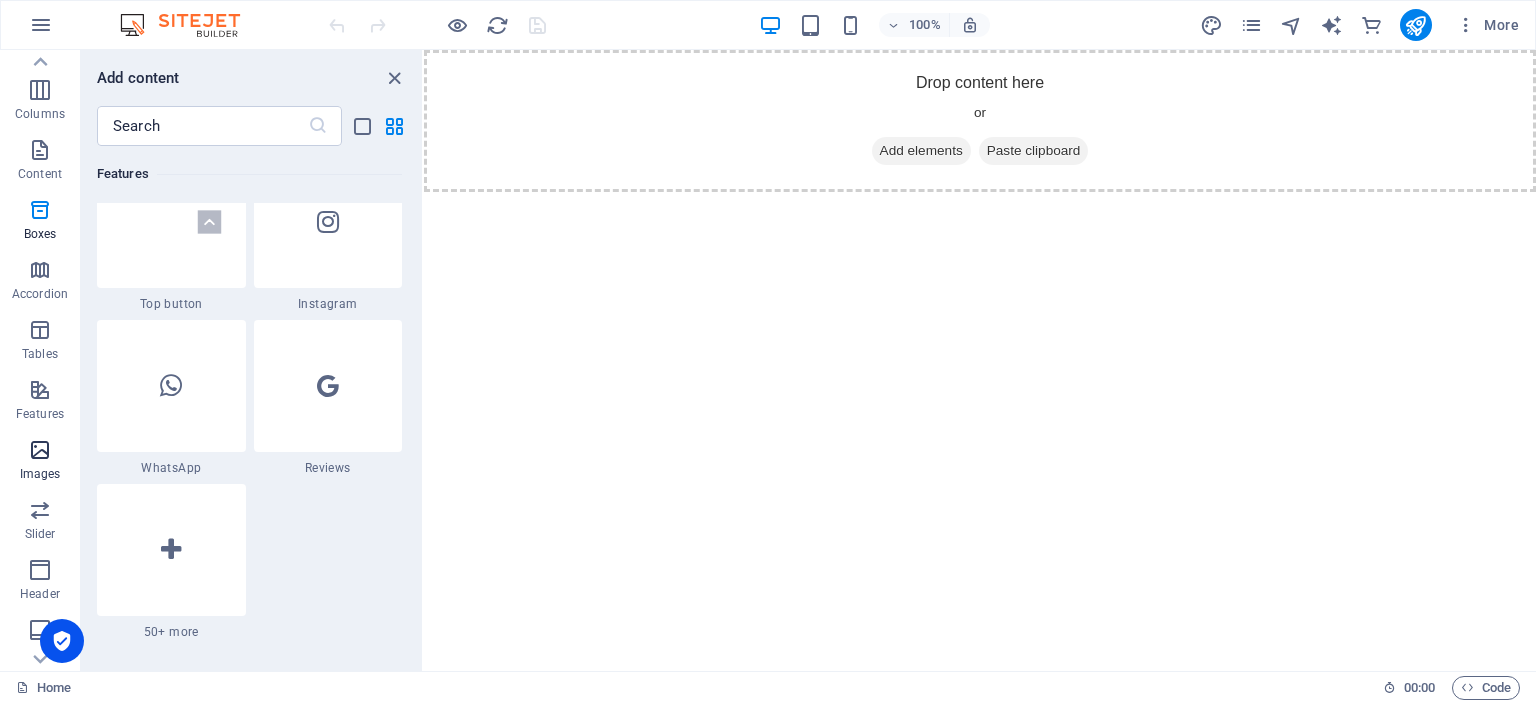 scroll, scrollTop: 9976, scrollLeft: 0, axis: vertical 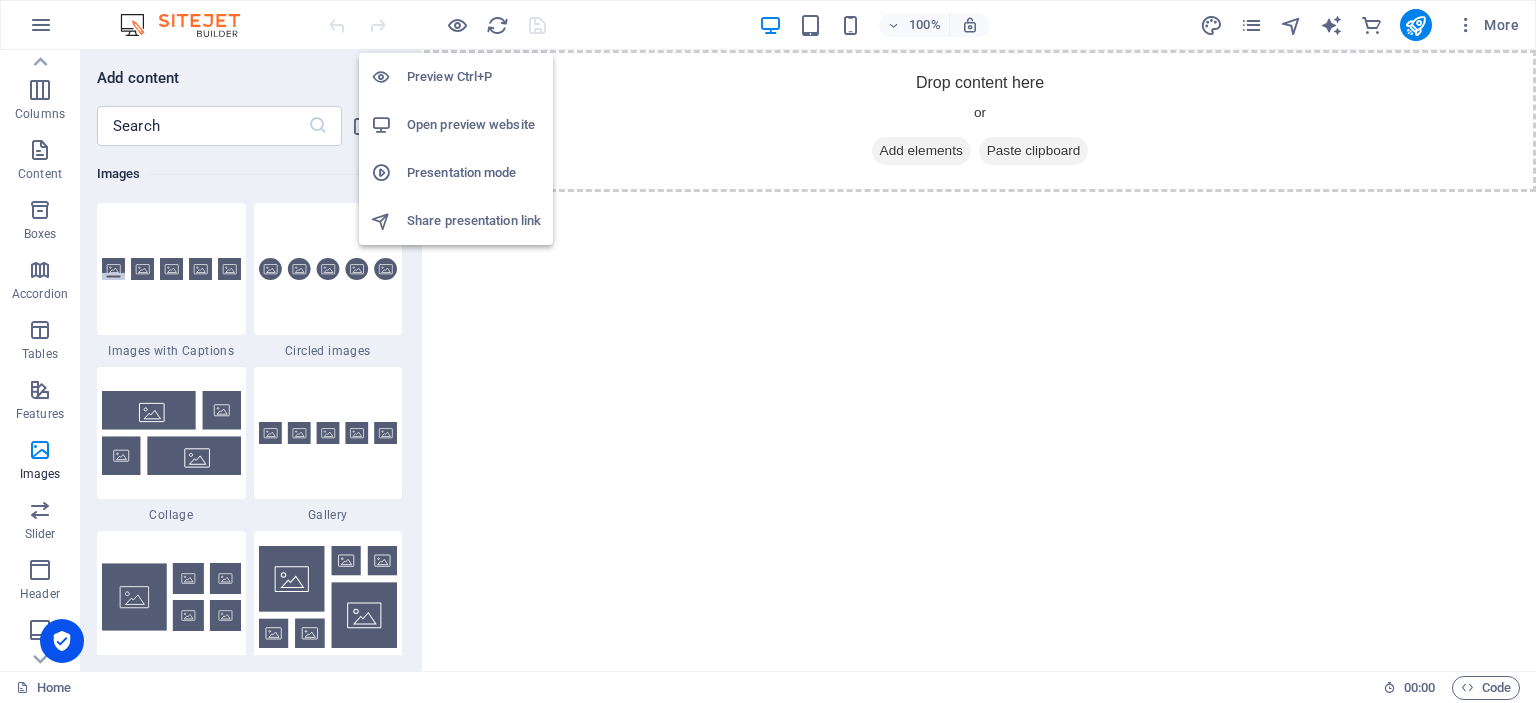 click on "Preview Ctrl+P" at bounding box center [474, 77] 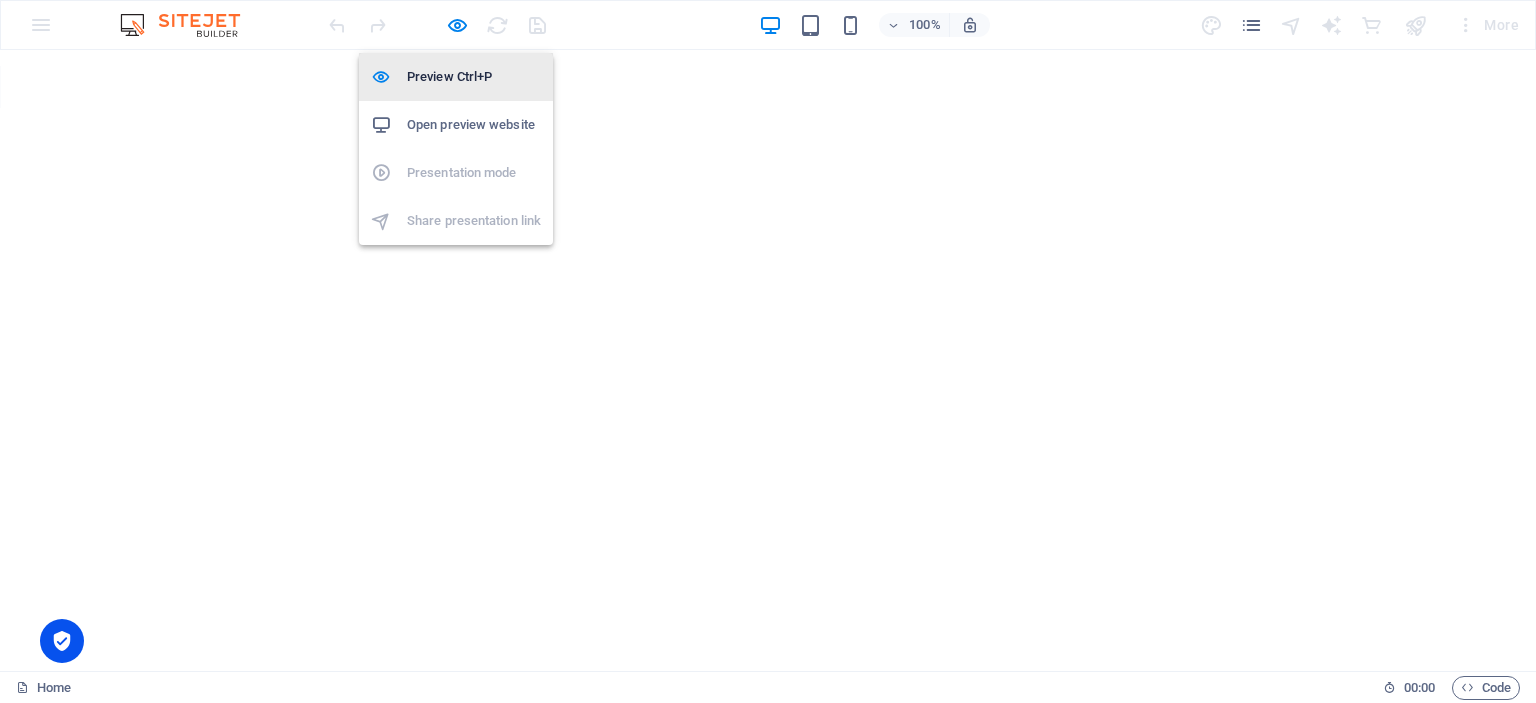 click on "Preview Ctrl+P" at bounding box center (474, 77) 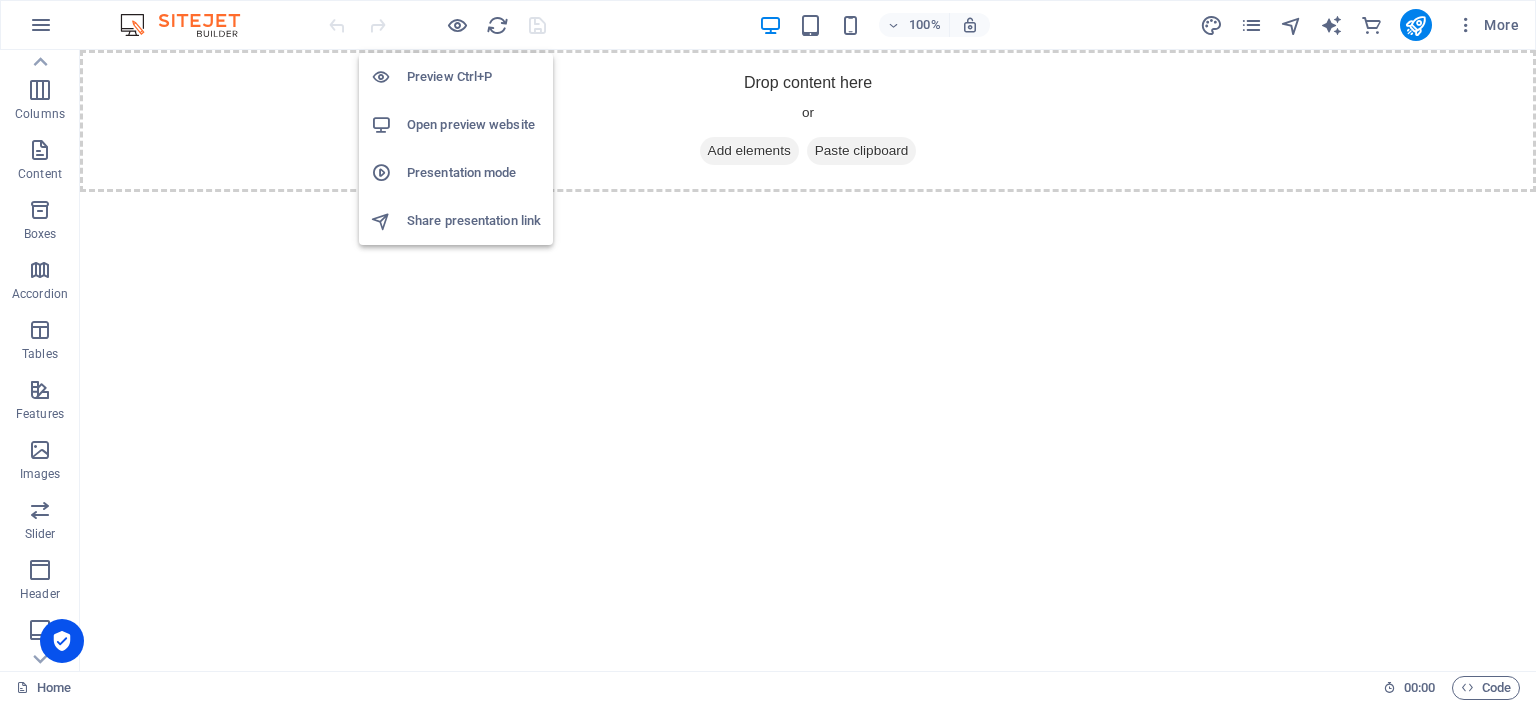 click on "Preview Ctrl+P" at bounding box center (474, 77) 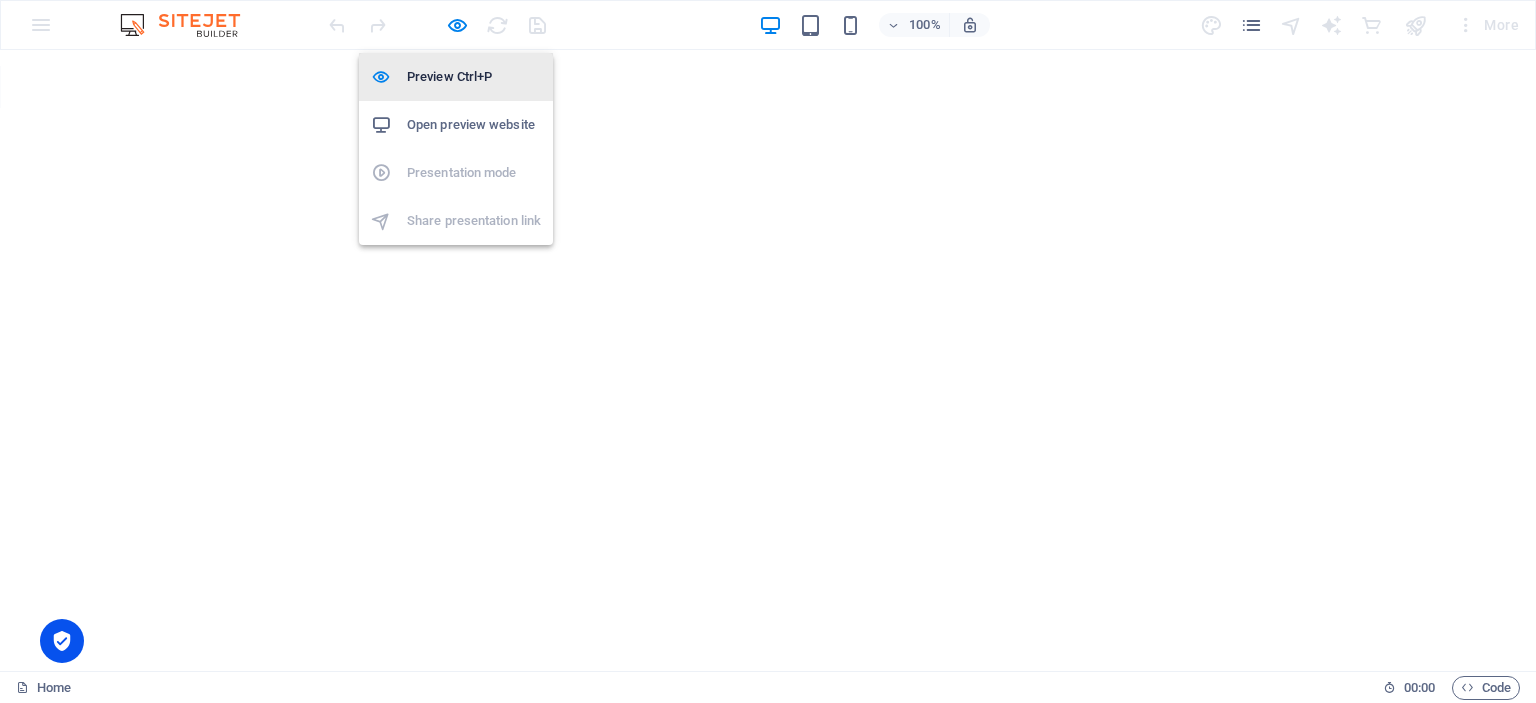 click on "Preview Ctrl+P" at bounding box center [474, 77] 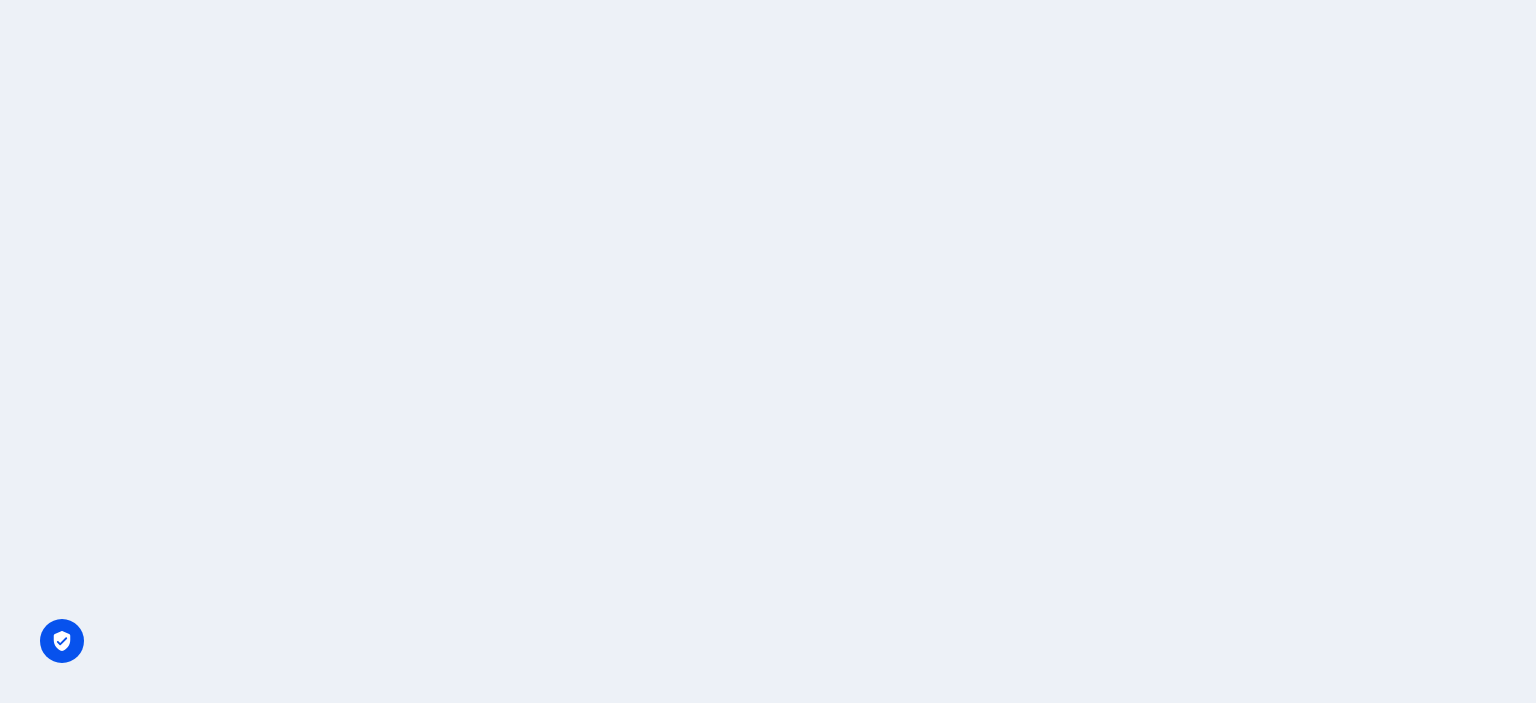 scroll, scrollTop: 0, scrollLeft: 0, axis: both 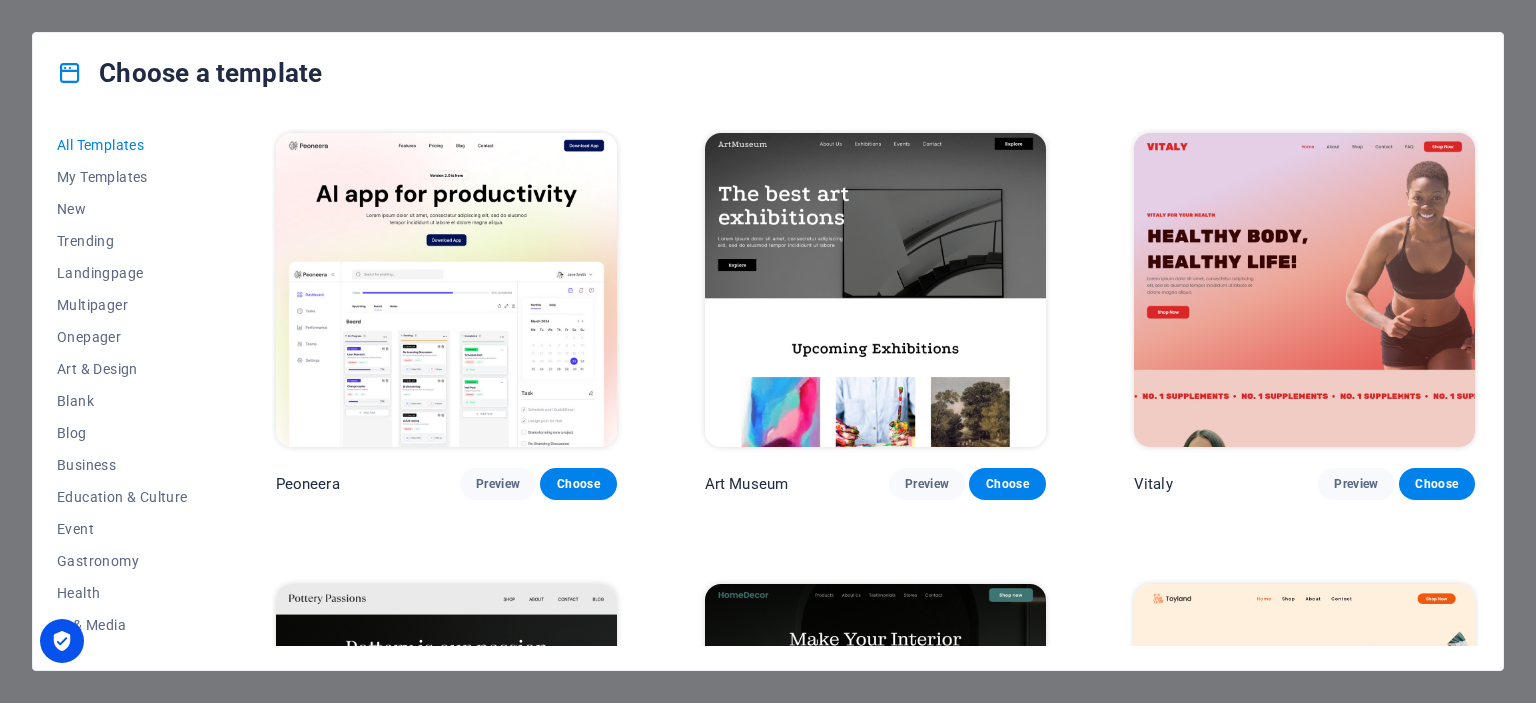 click at bounding box center [875, 290] 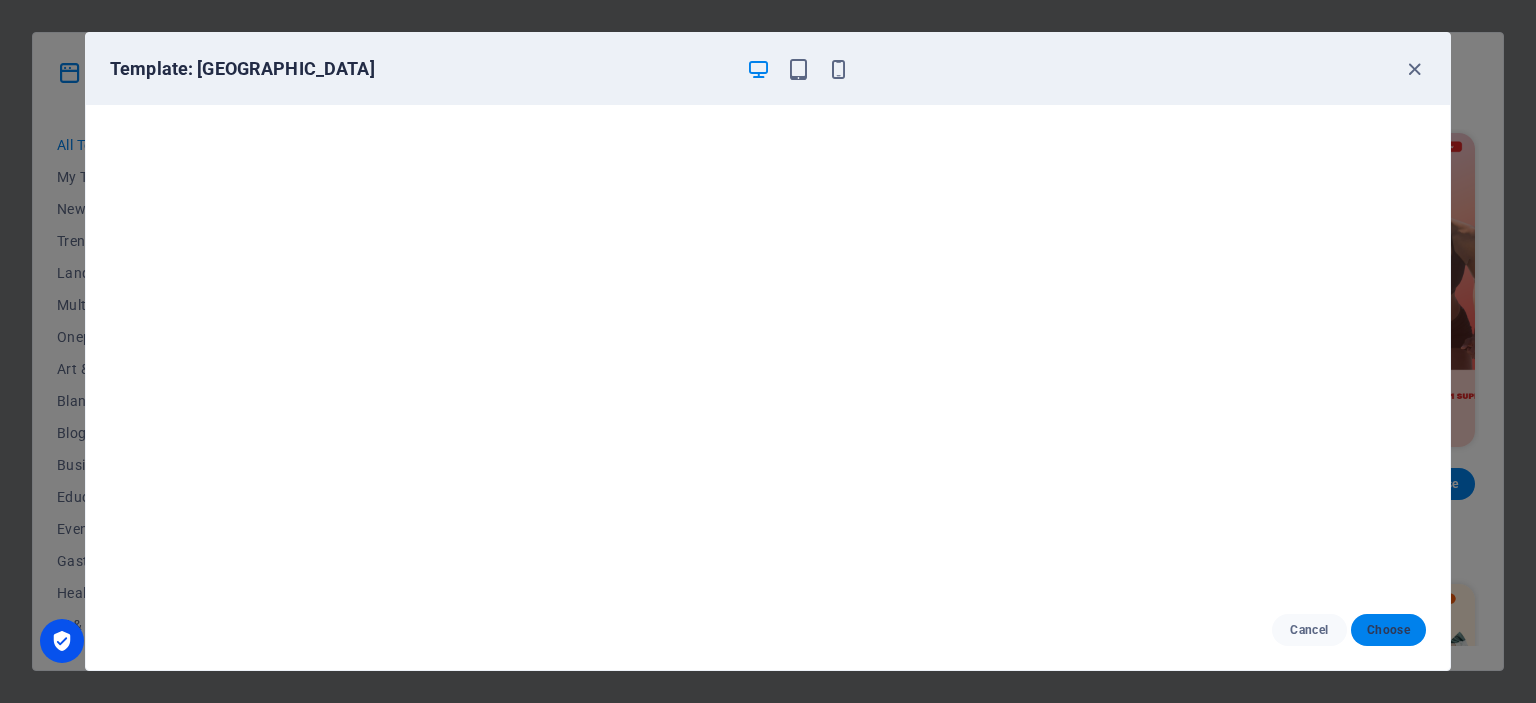 click on "Choose" at bounding box center [1388, 630] 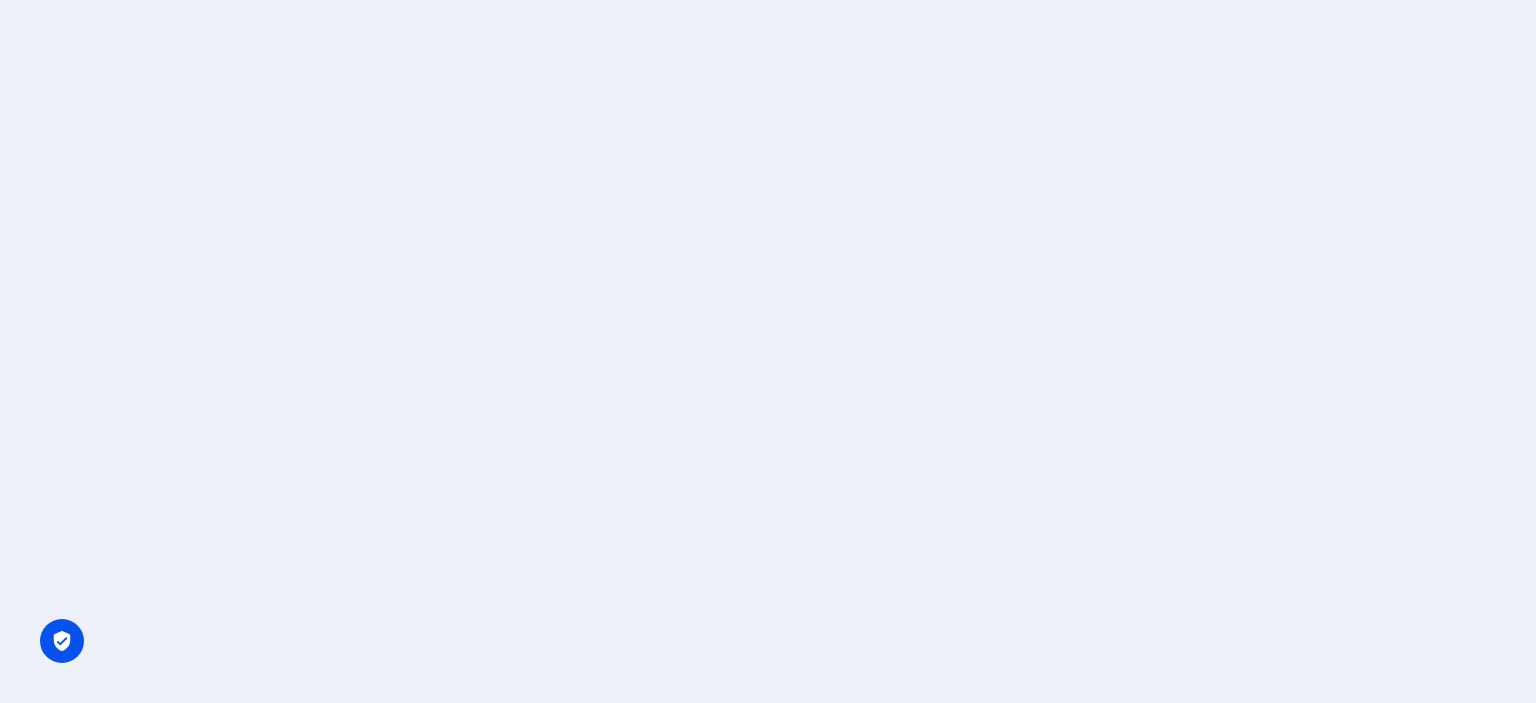 scroll, scrollTop: 0, scrollLeft: 0, axis: both 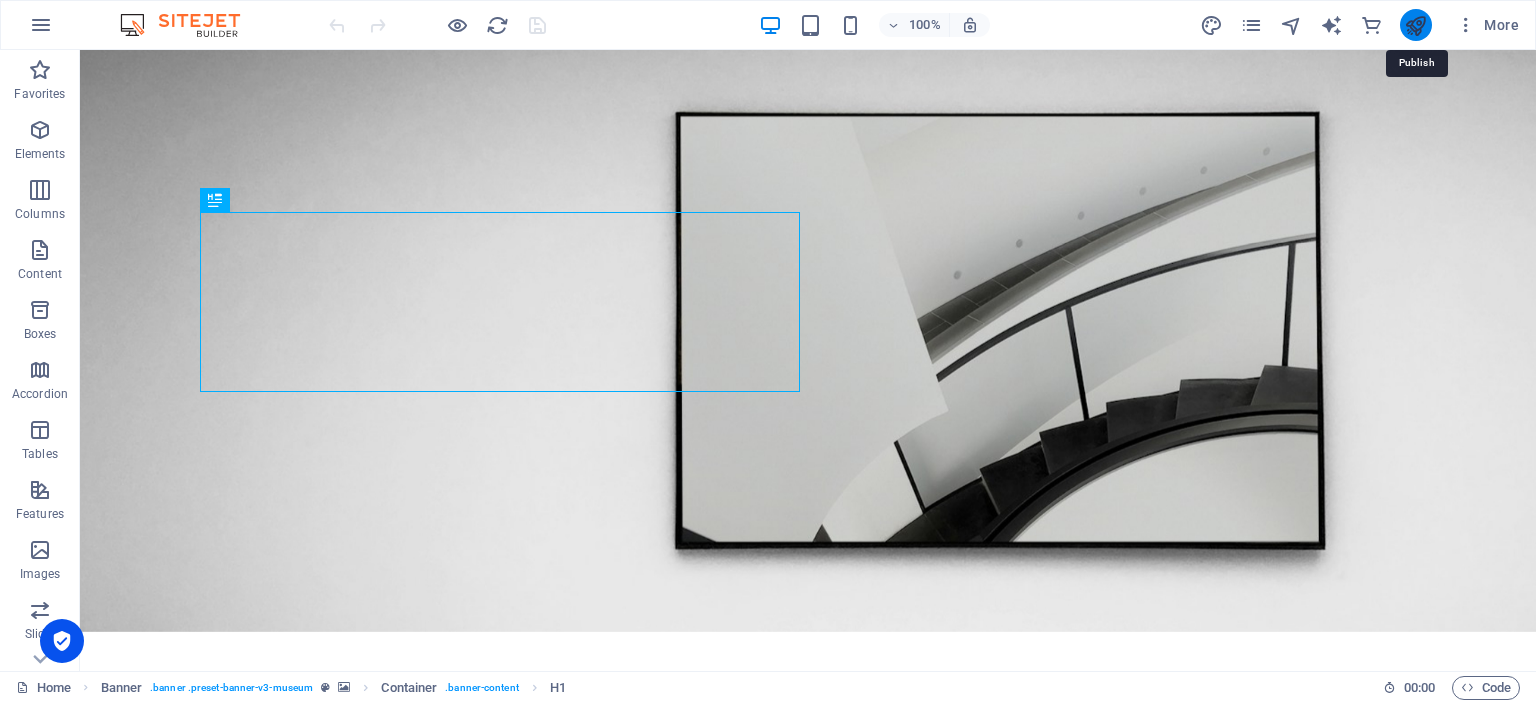click at bounding box center (1415, 25) 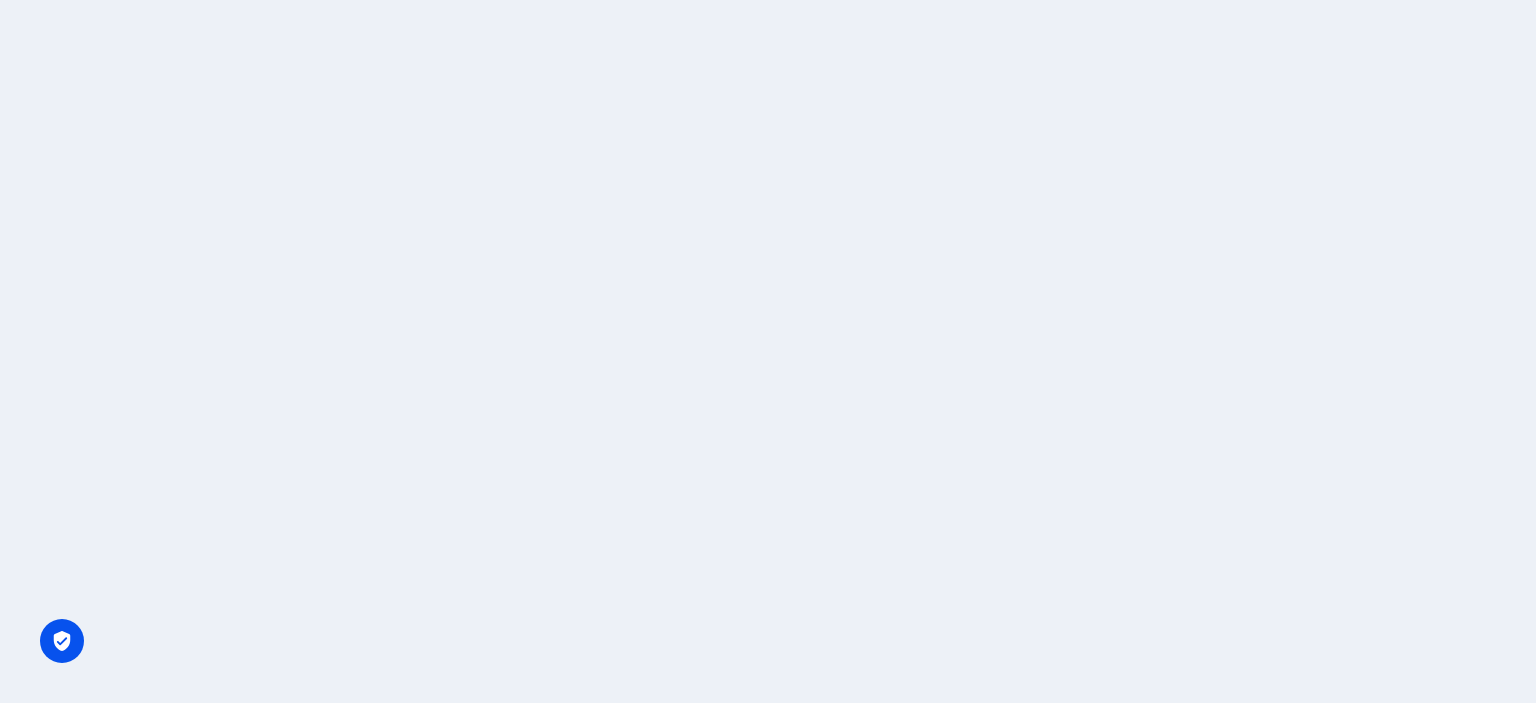 scroll, scrollTop: 0, scrollLeft: 0, axis: both 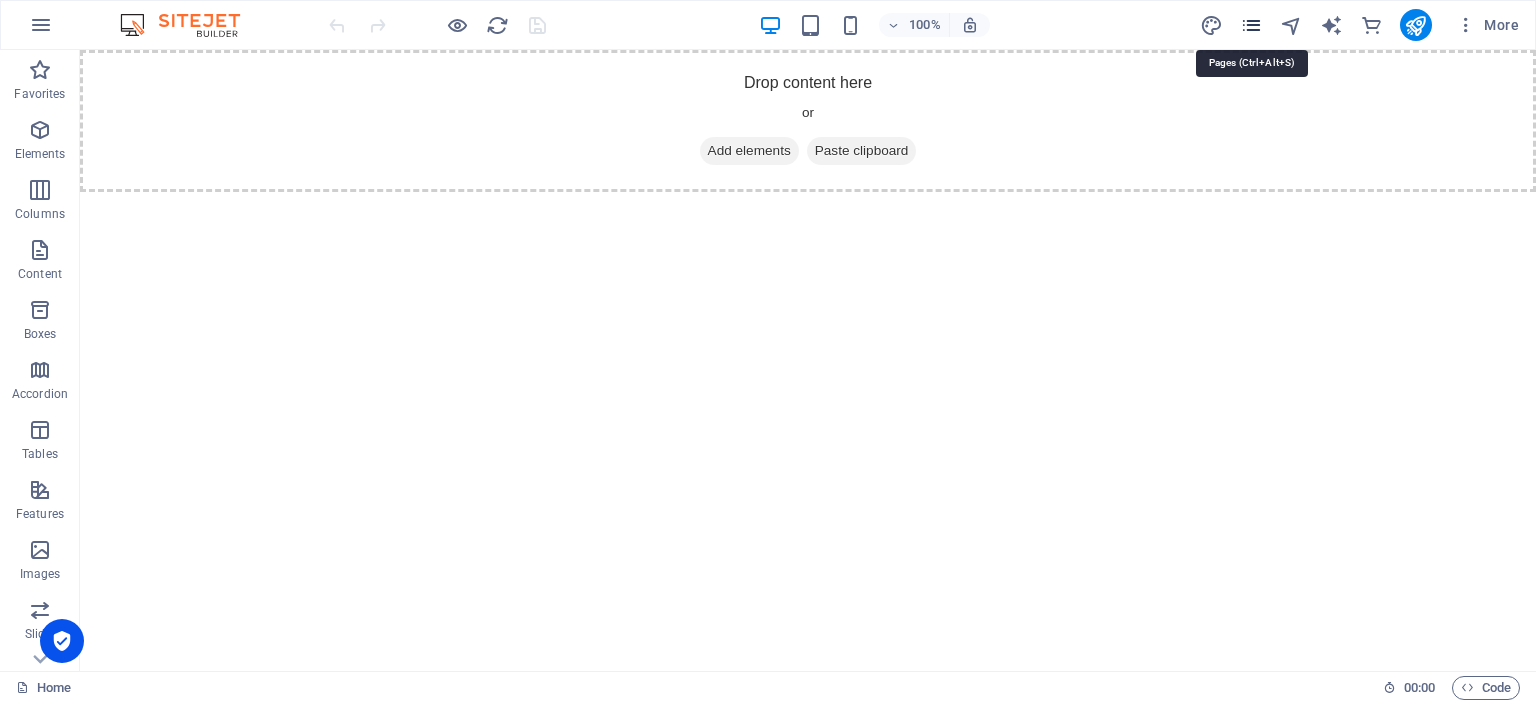 click at bounding box center [1251, 25] 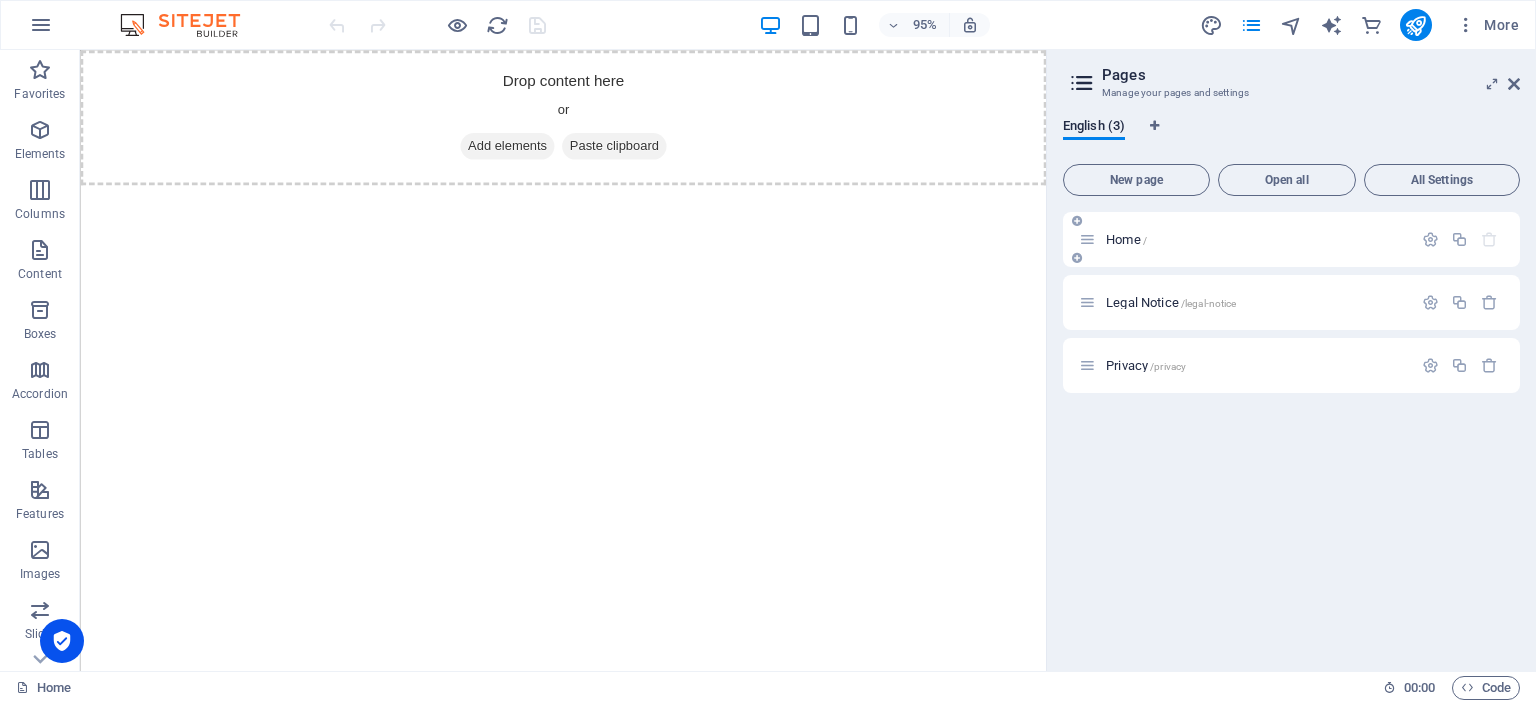 click on "Home /" at bounding box center [1245, 239] 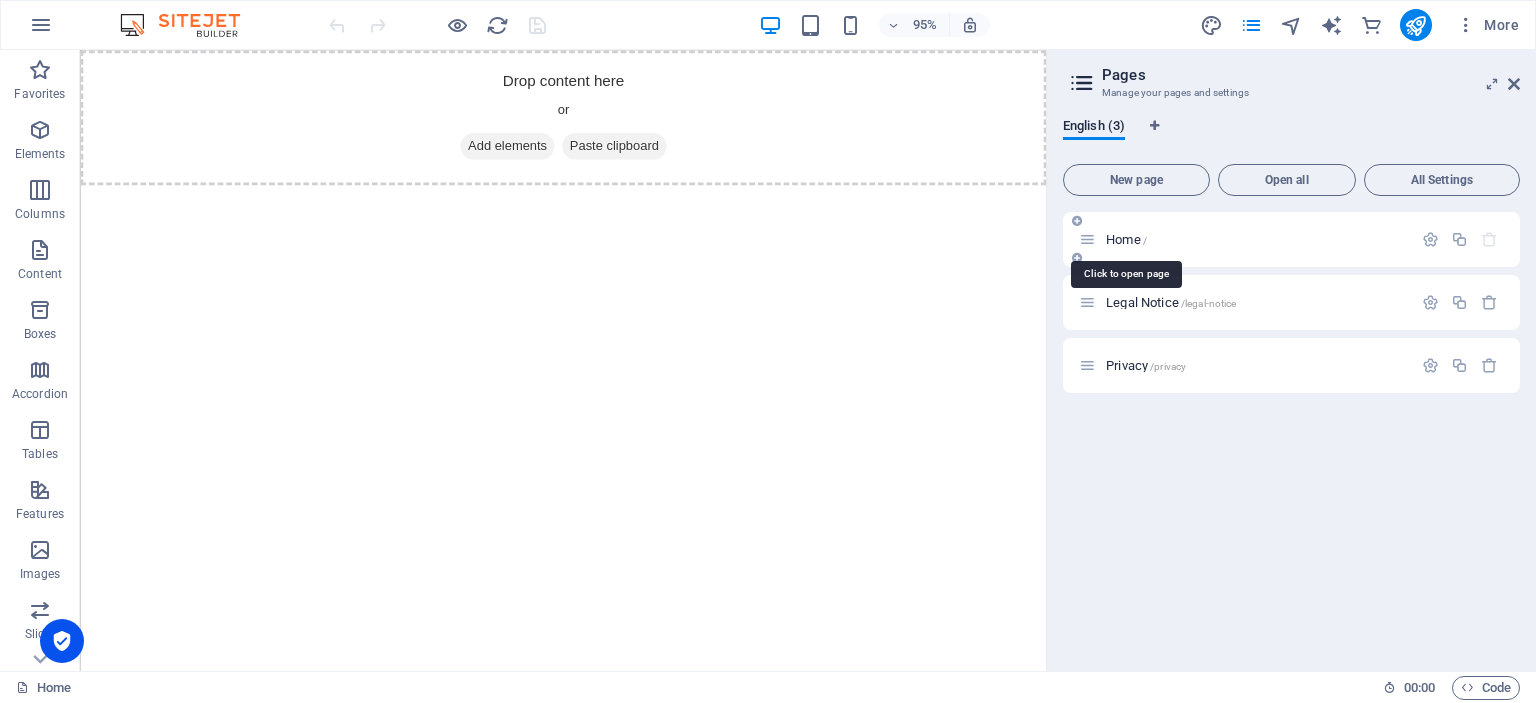 click on "Home /" at bounding box center (1126, 239) 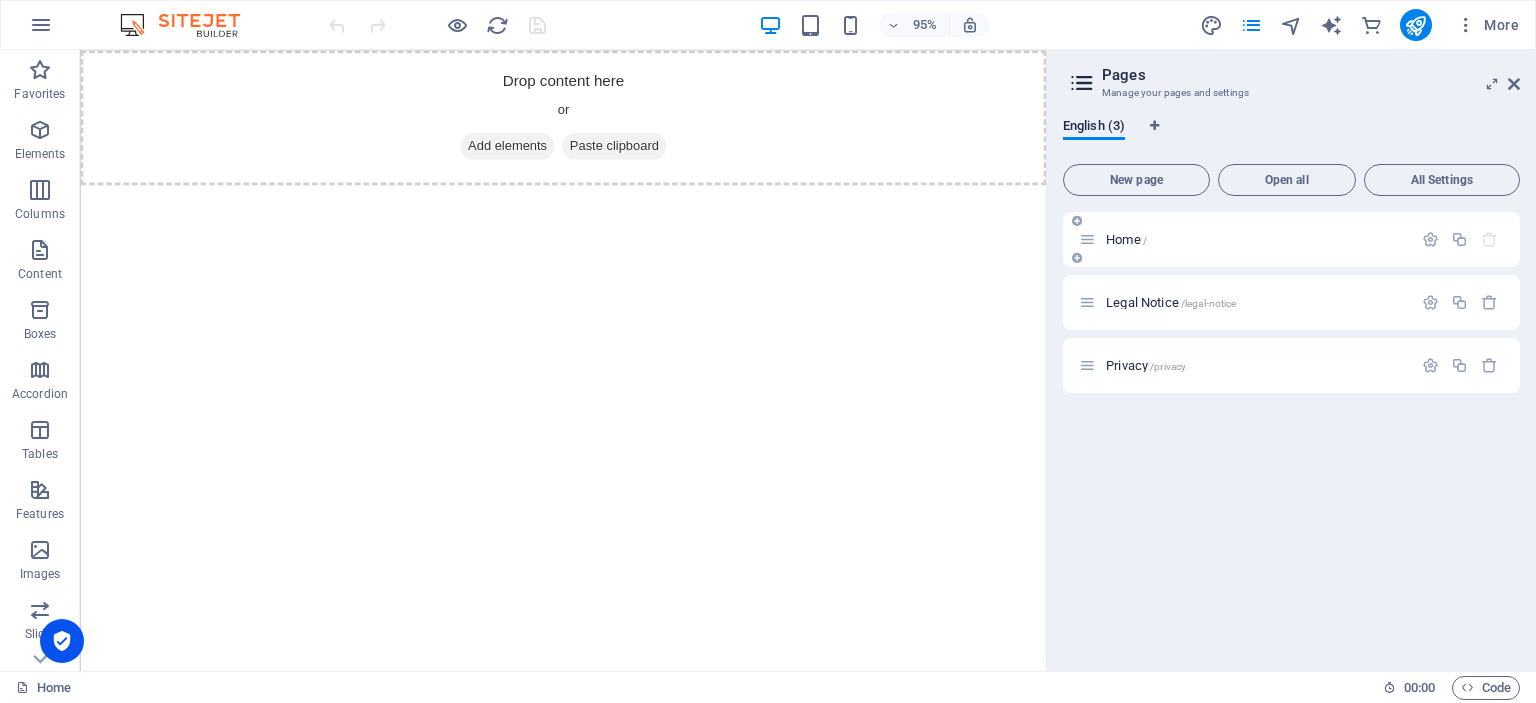click on "Home /" at bounding box center [1256, 239] 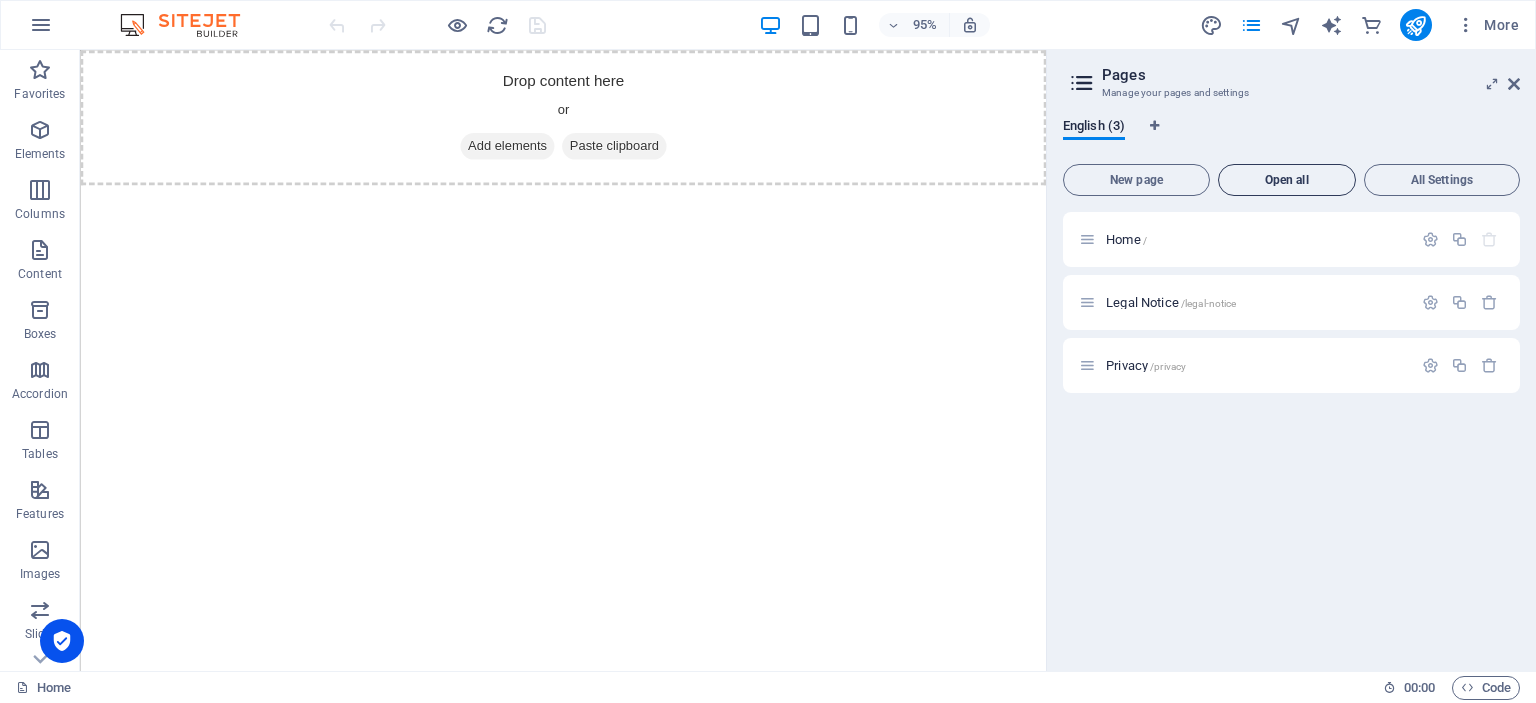 click on "Open all" at bounding box center (1287, 180) 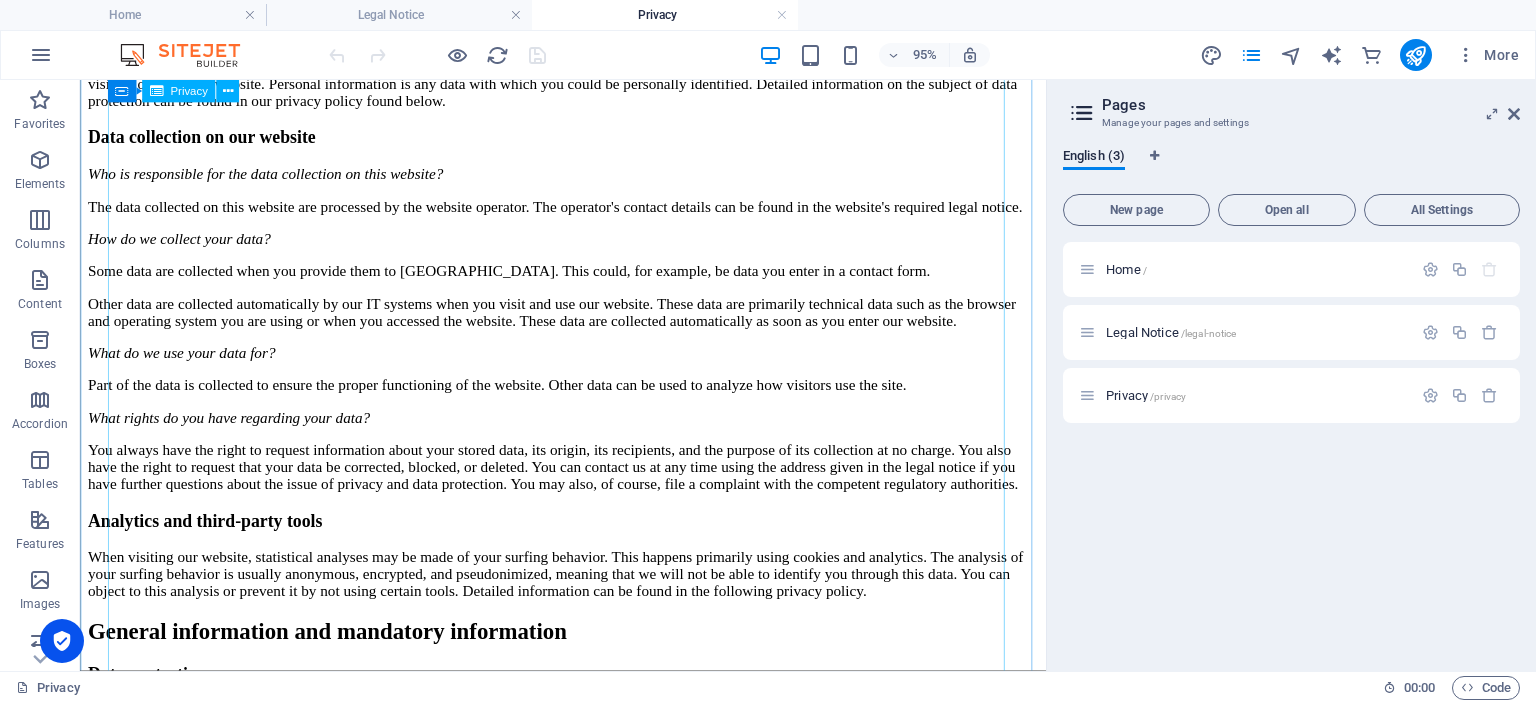 scroll, scrollTop: 0, scrollLeft: 0, axis: both 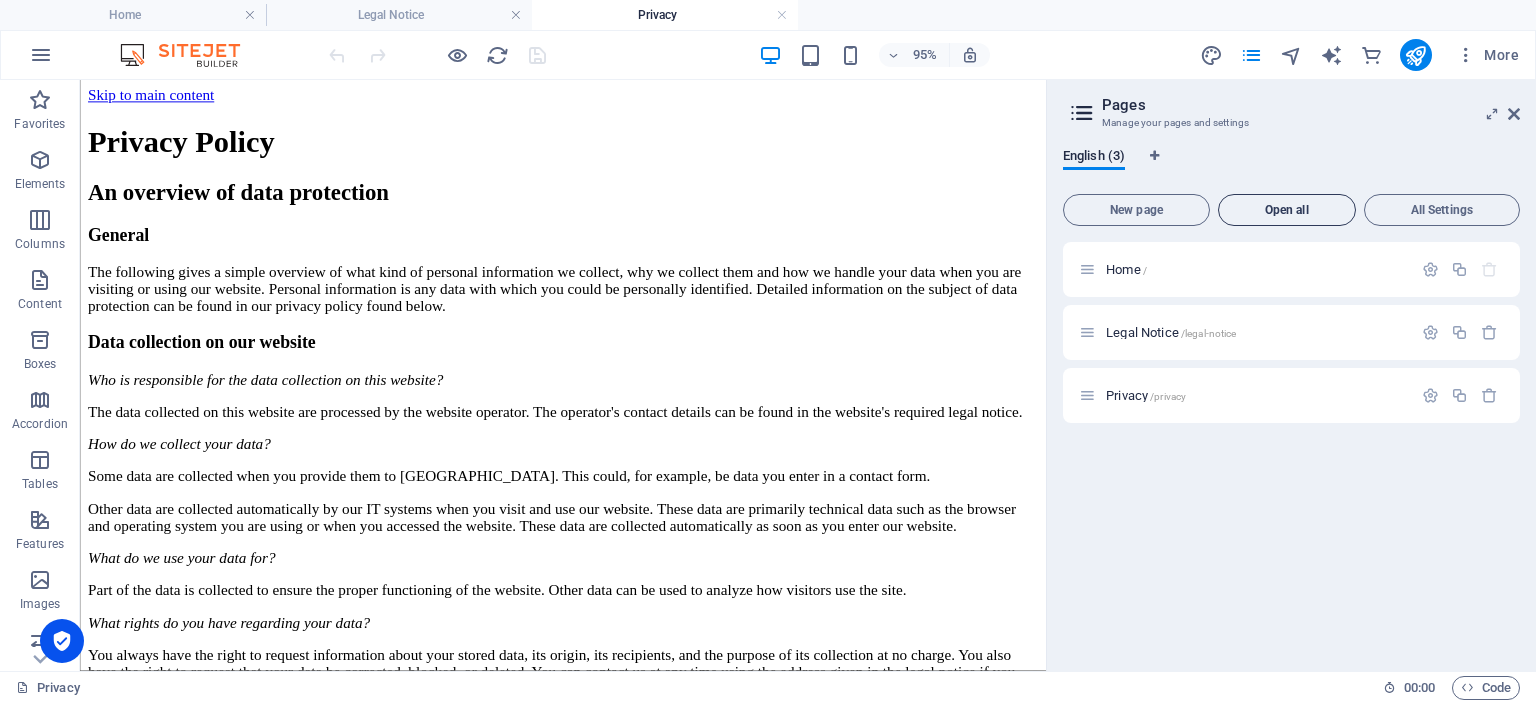 click on "Open all" at bounding box center [1287, 210] 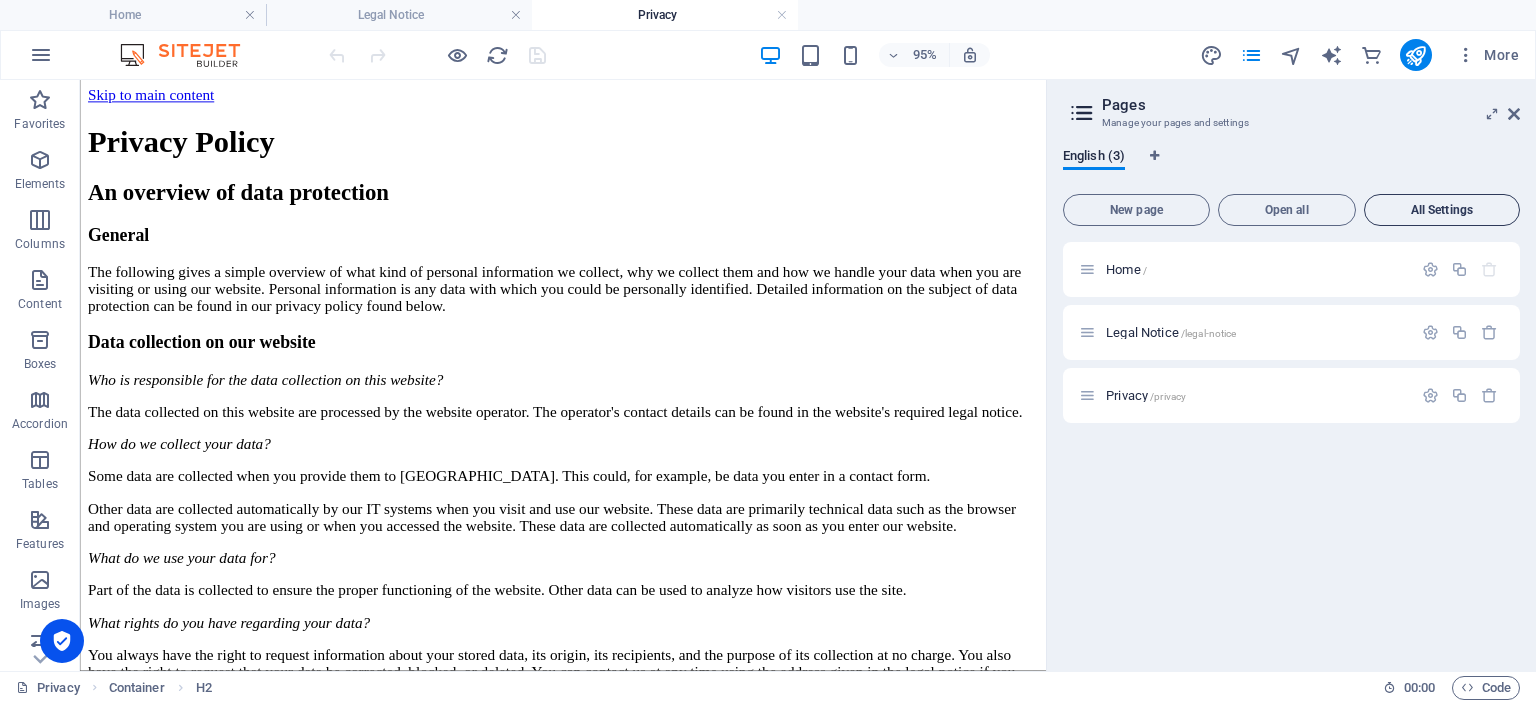 click on "All Settings" at bounding box center (1442, 210) 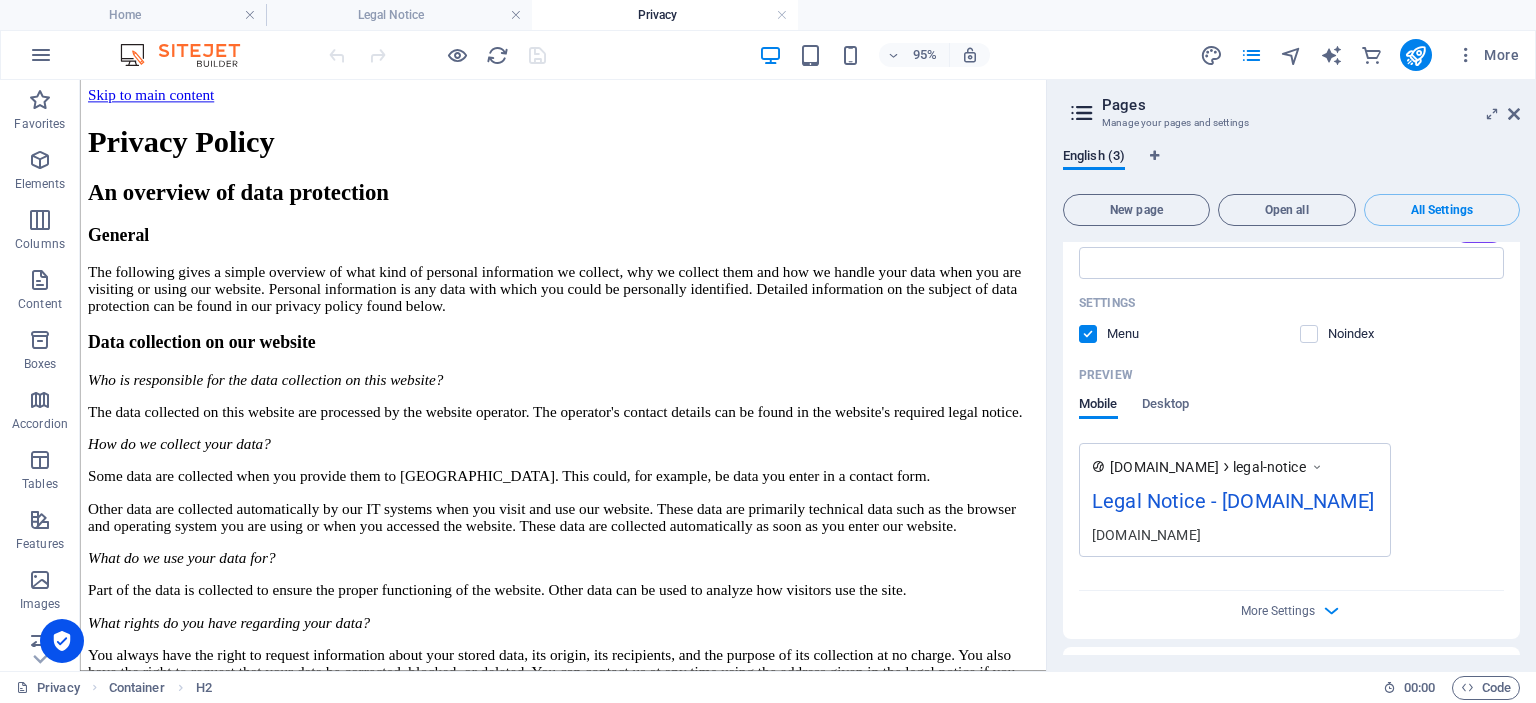 scroll, scrollTop: 840, scrollLeft: 0, axis: vertical 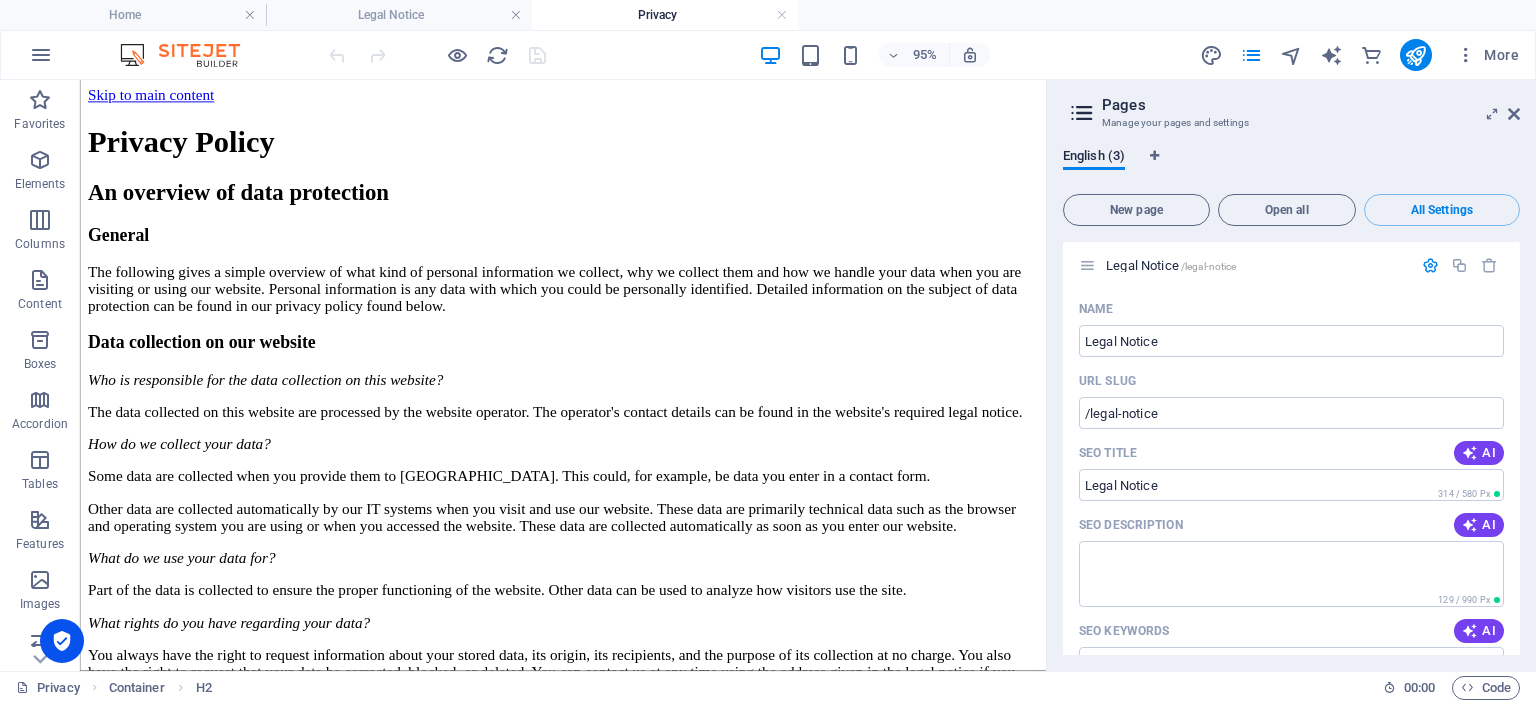 click at bounding box center [1082, 113] 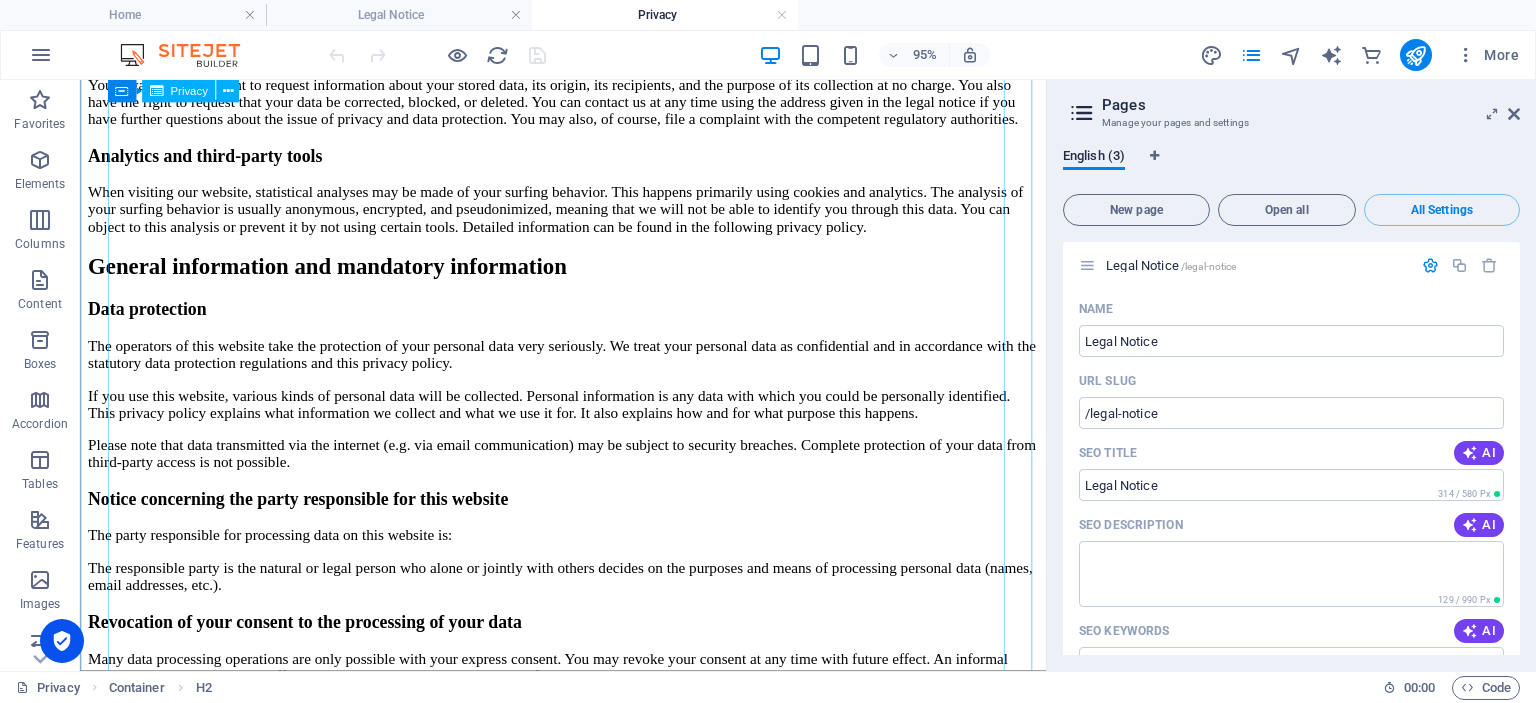 scroll, scrollTop: 200, scrollLeft: 0, axis: vertical 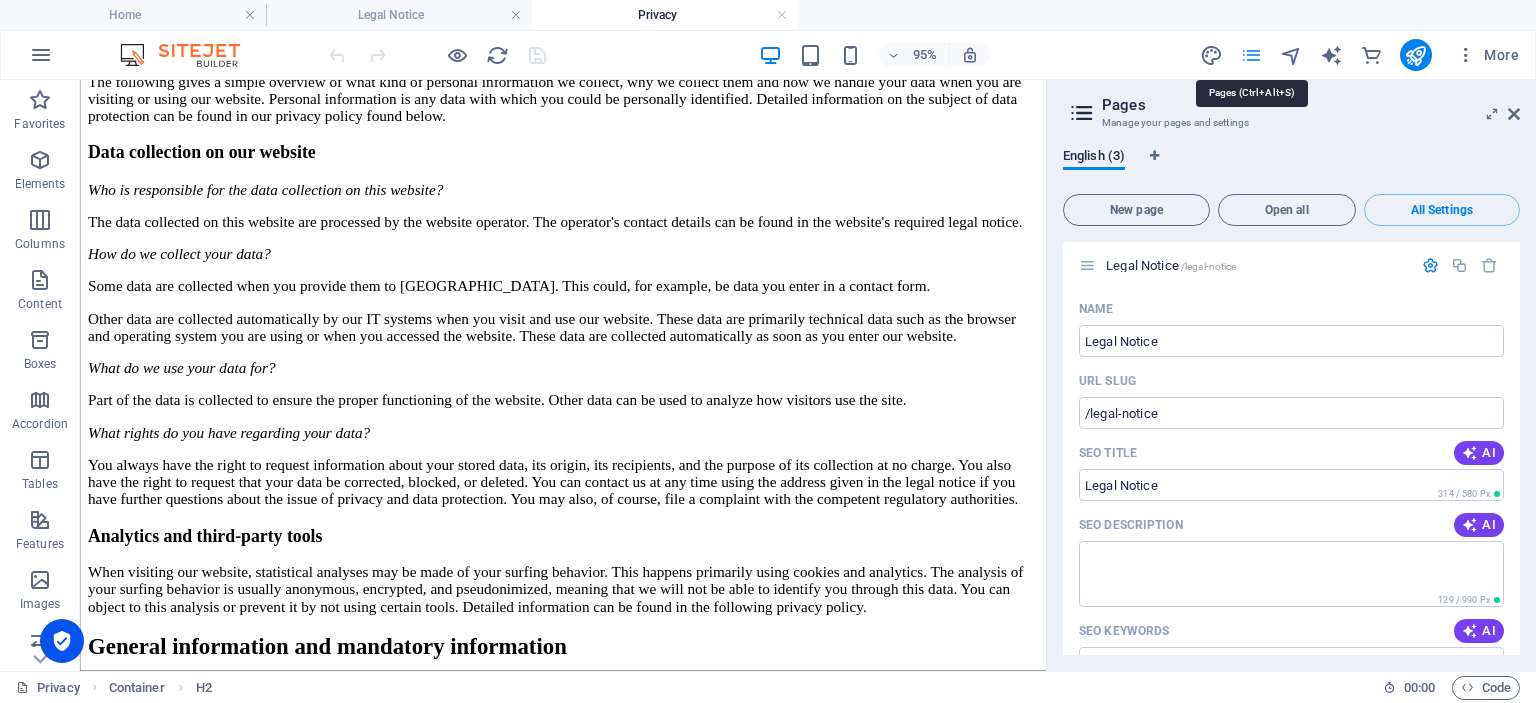 click at bounding box center (1251, 55) 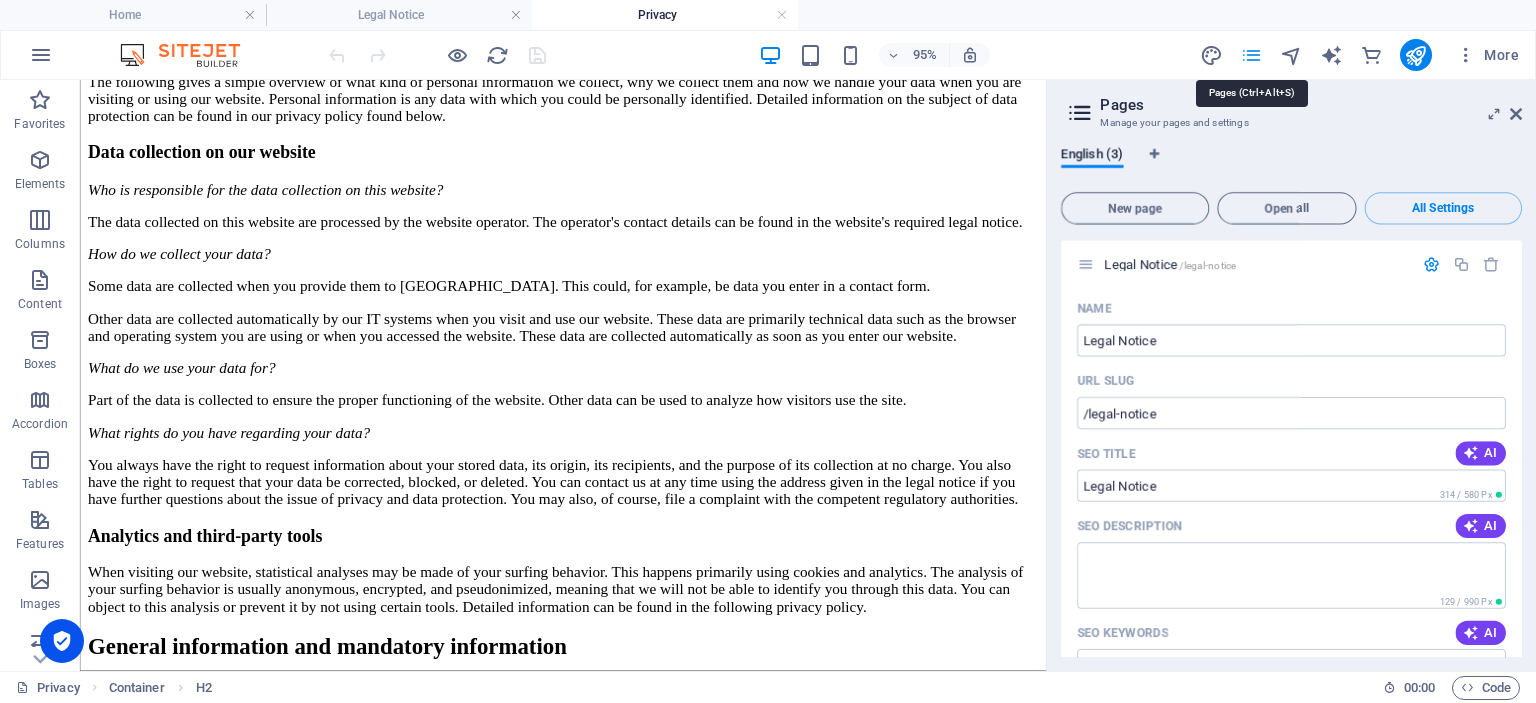 click at bounding box center (1251, 55) 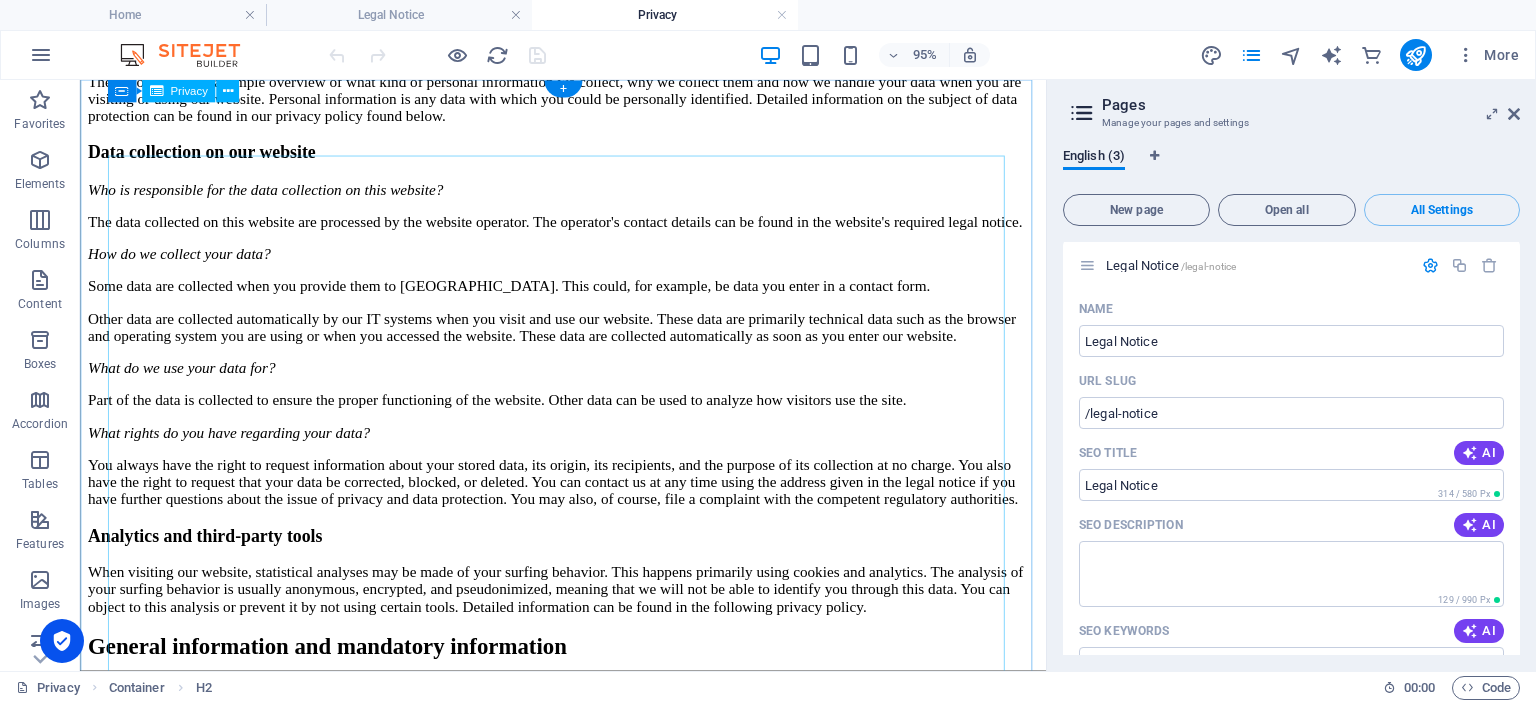 scroll, scrollTop: 0, scrollLeft: 0, axis: both 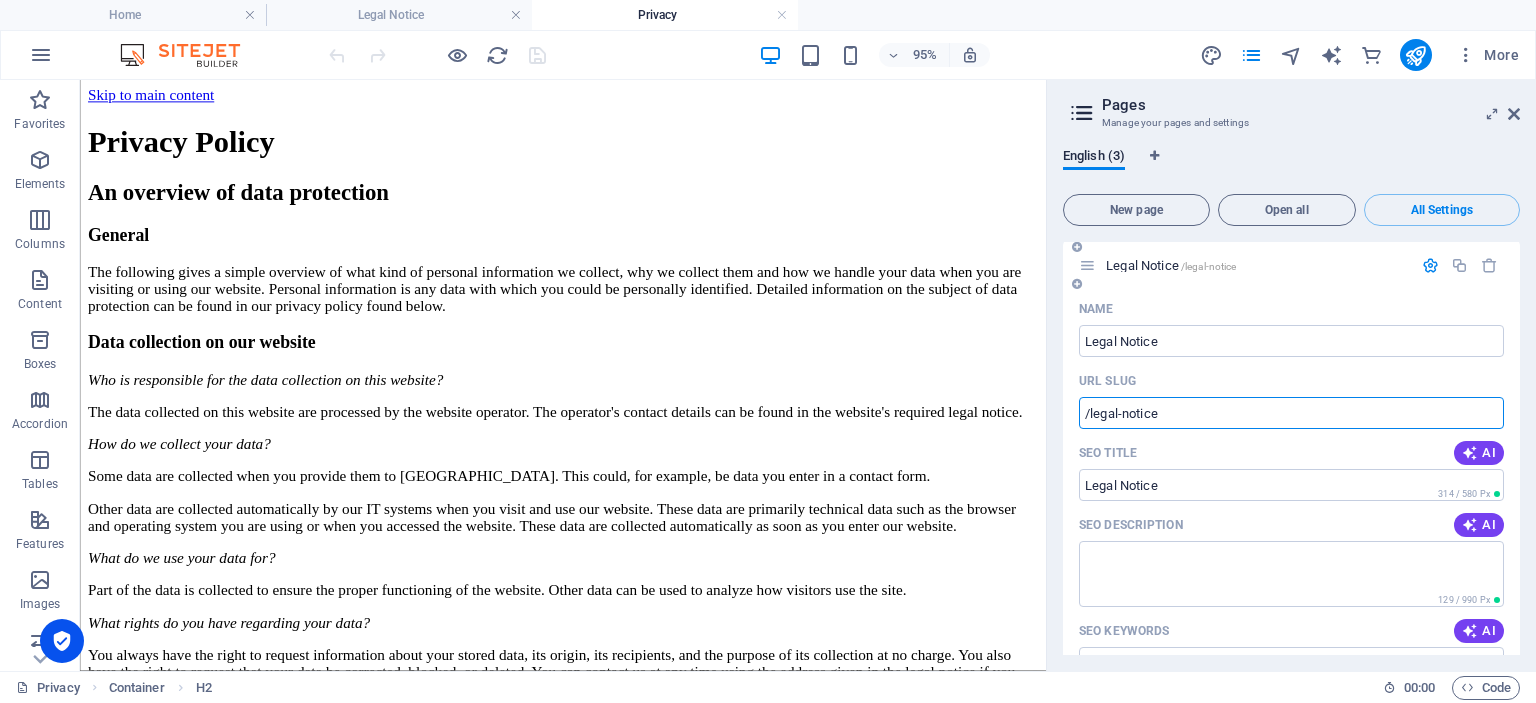 drag, startPoint x: 1090, startPoint y: 387, endPoint x: 1236, endPoint y: 387, distance: 146 